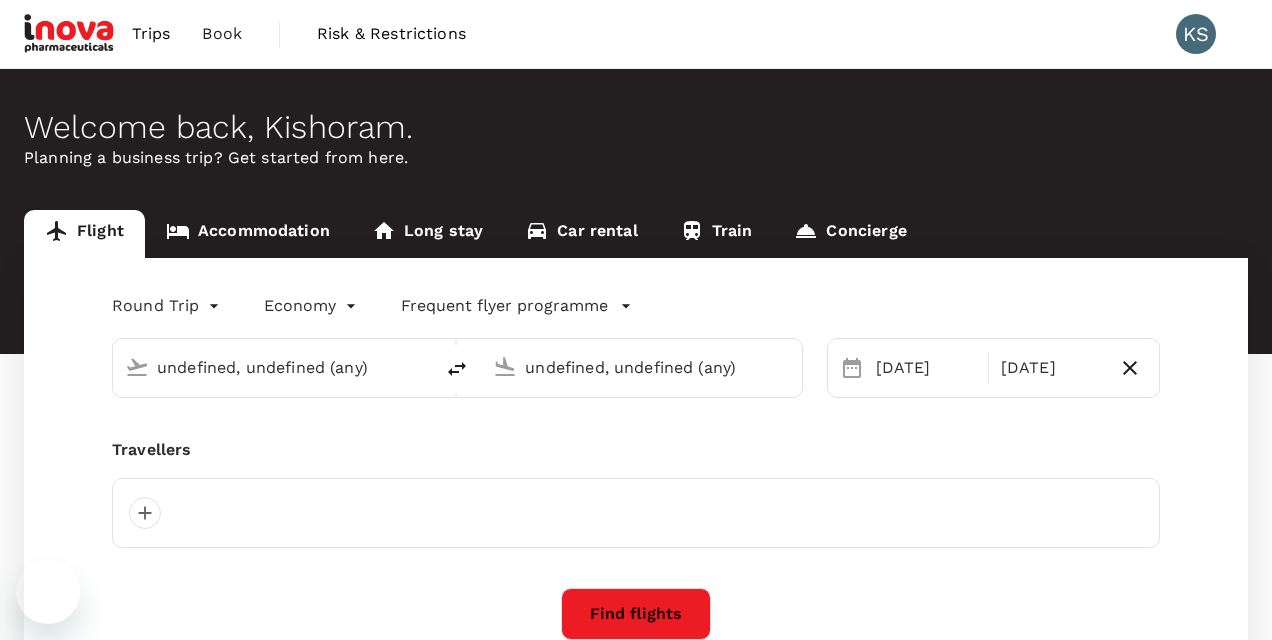 type on "Singapore Changi (SIN)" 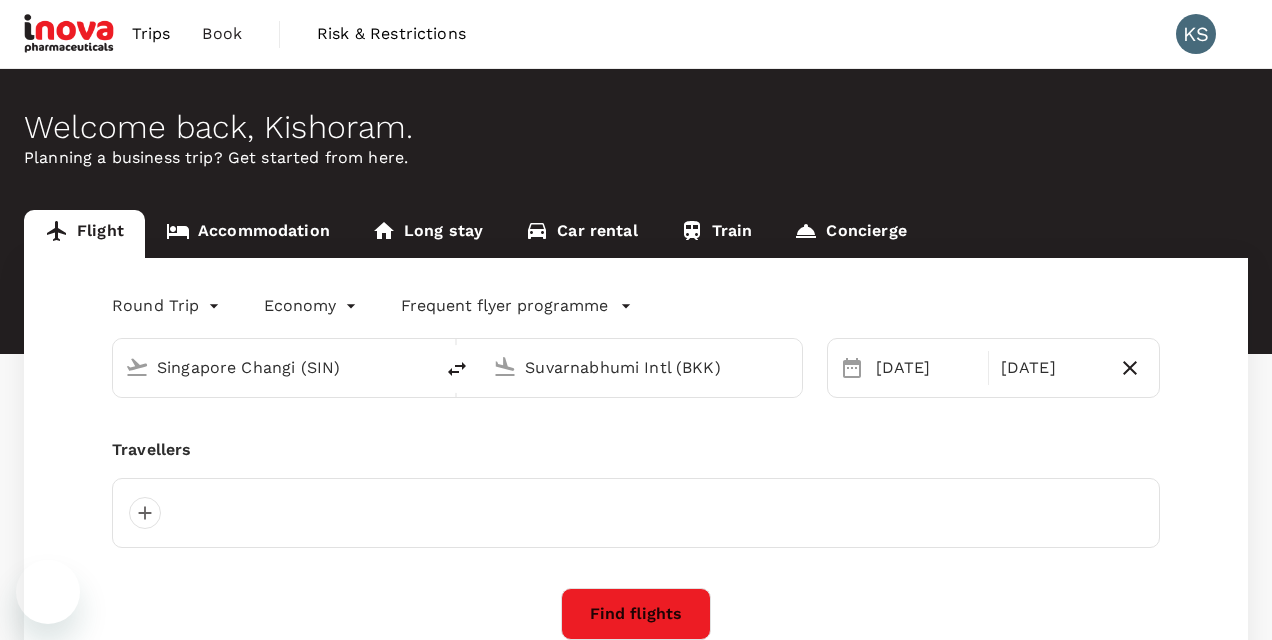 type 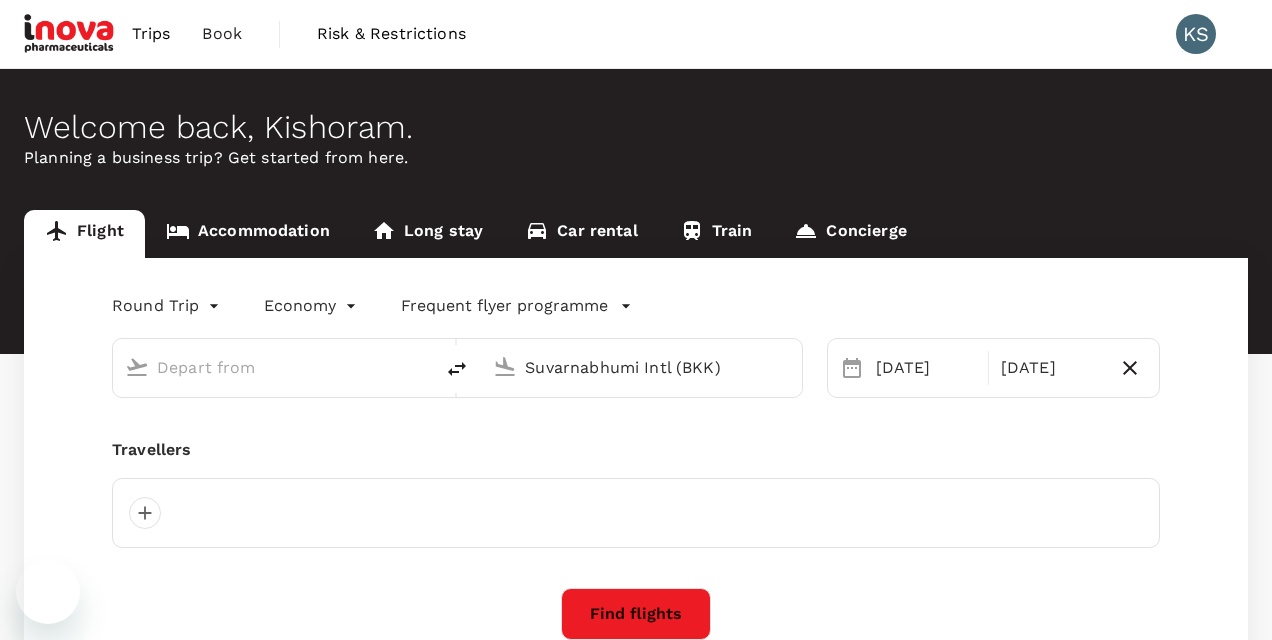 type 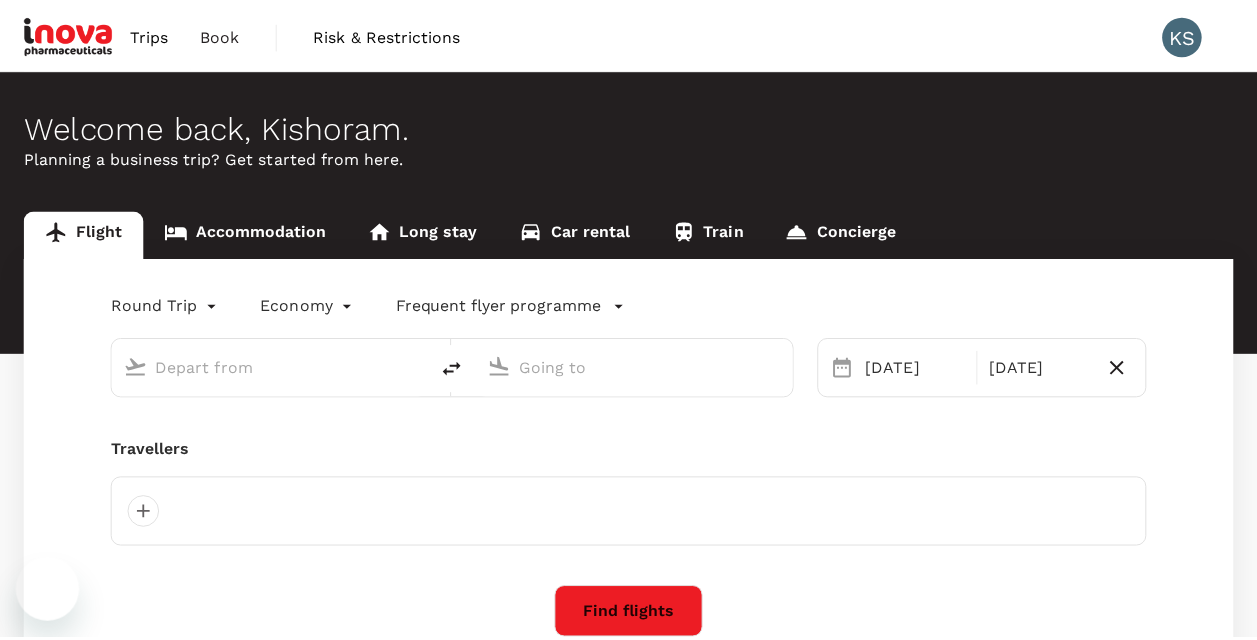 scroll, scrollTop: 0, scrollLeft: 0, axis: both 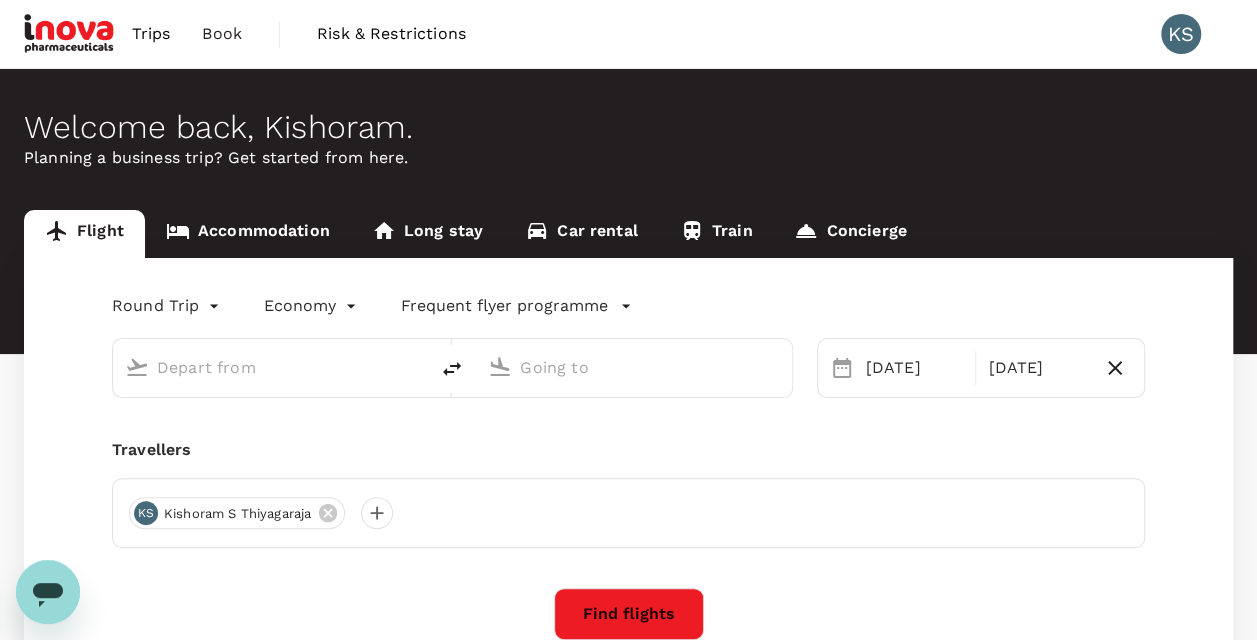 type on "Singapore Changi (SIN)" 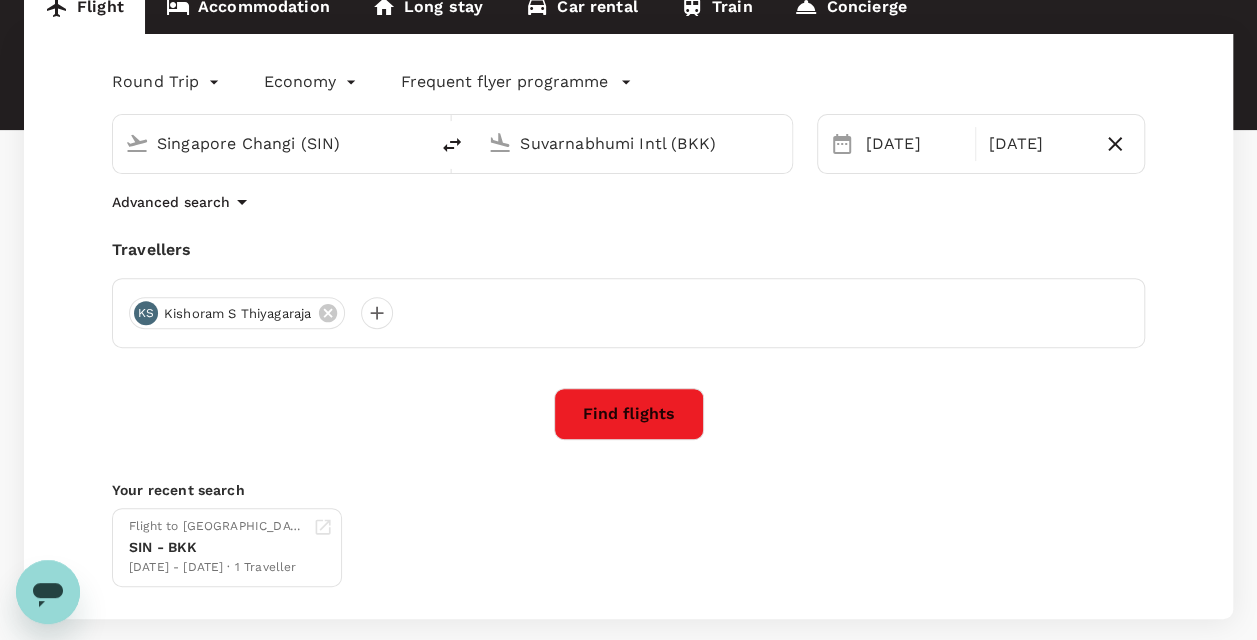 scroll, scrollTop: 26, scrollLeft: 0, axis: vertical 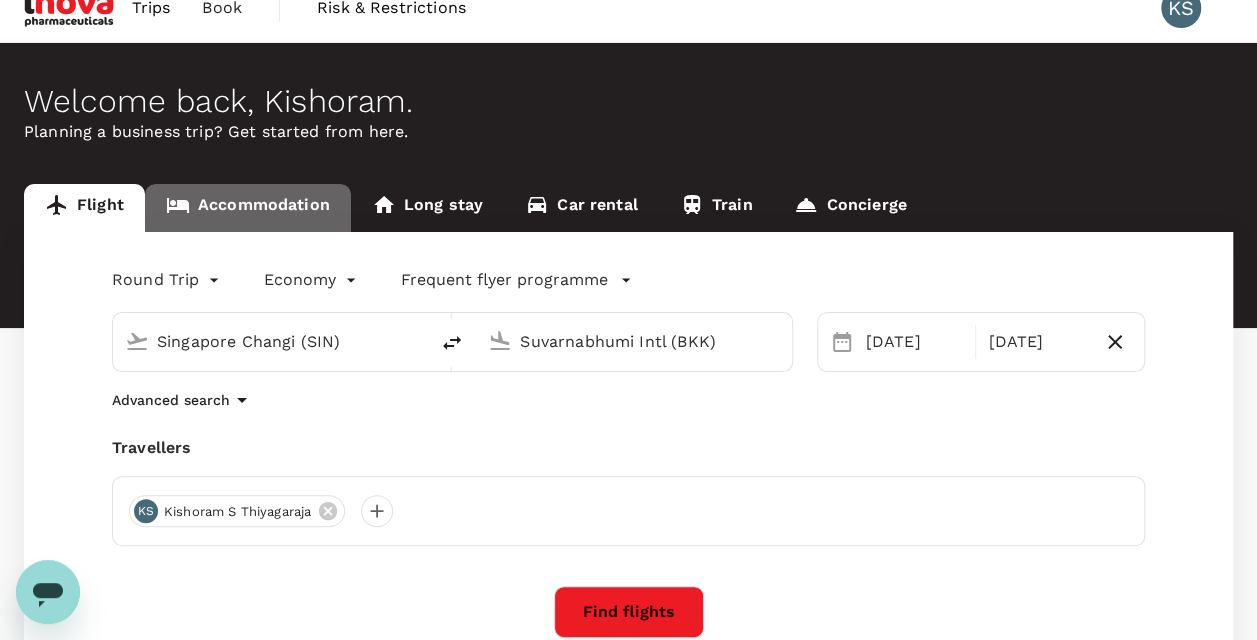 click on "Accommodation" at bounding box center [248, 208] 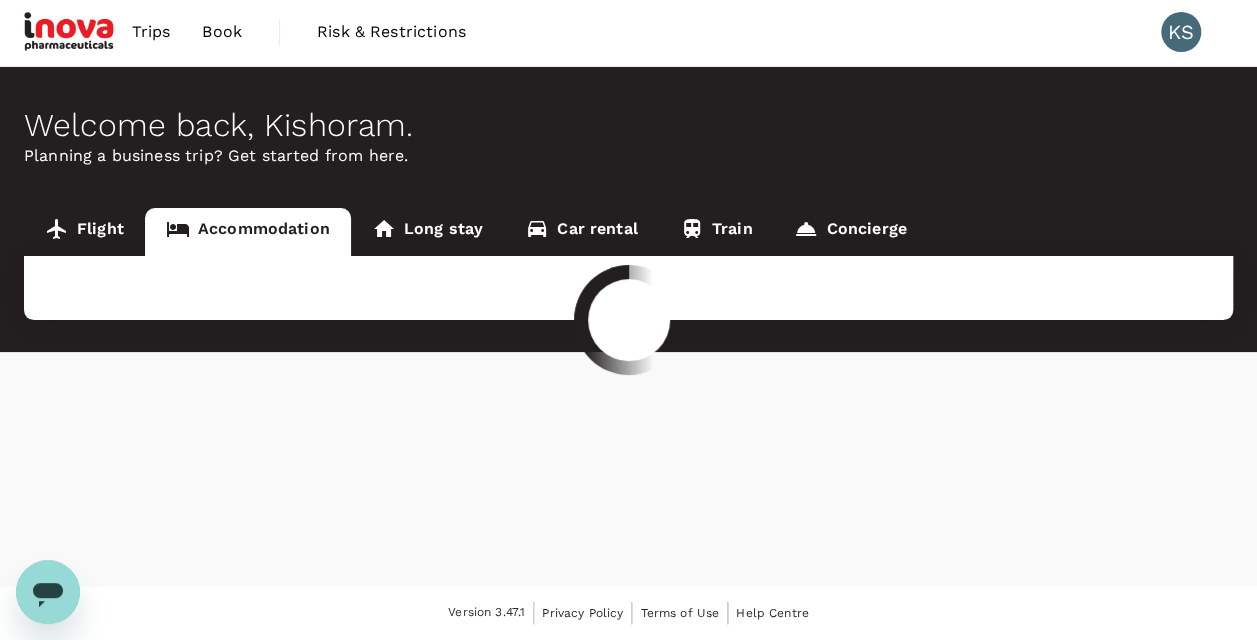 scroll, scrollTop: 0, scrollLeft: 0, axis: both 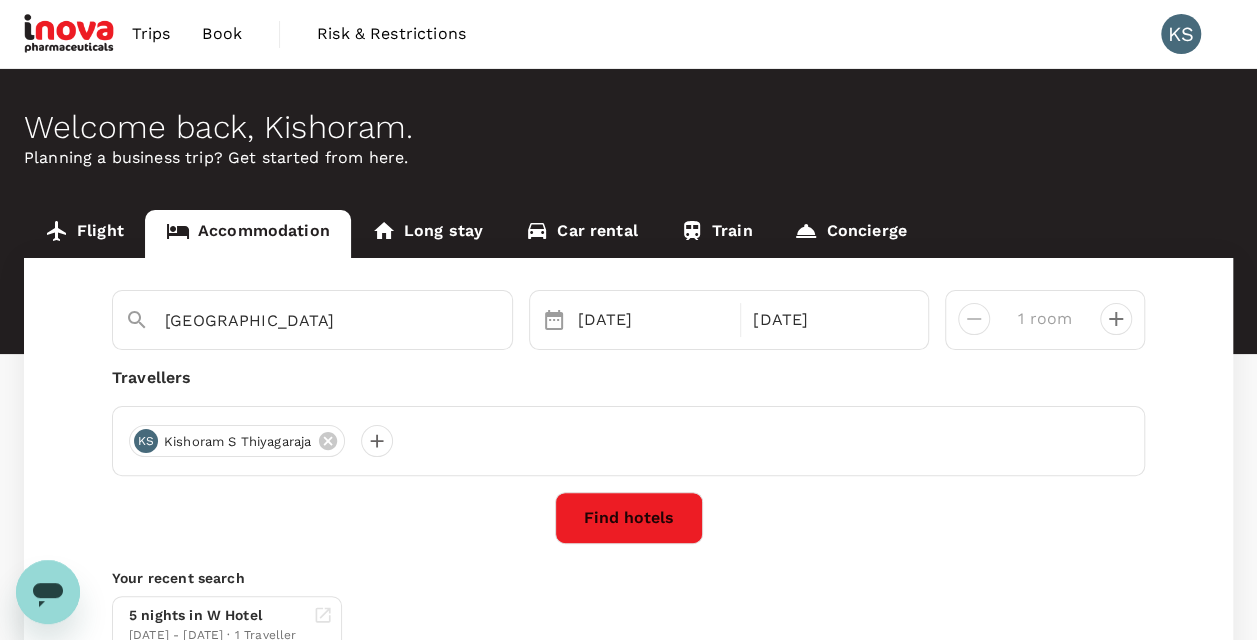 click on "Long stay" at bounding box center [427, 234] 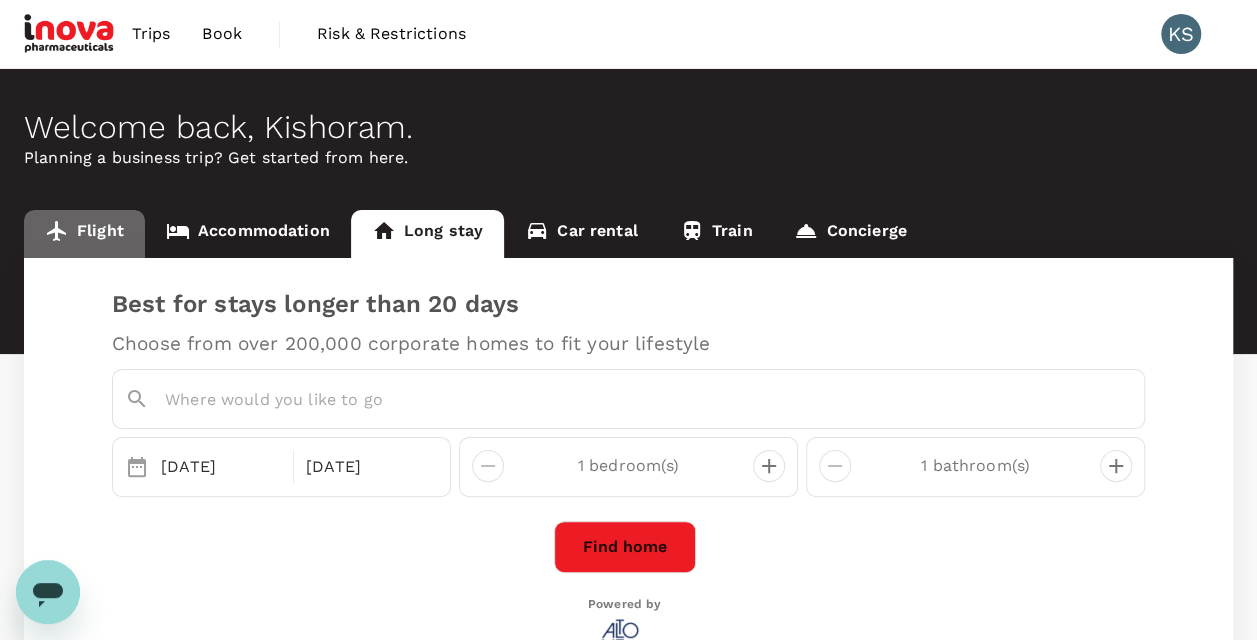 click on "Flight" at bounding box center (84, 234) 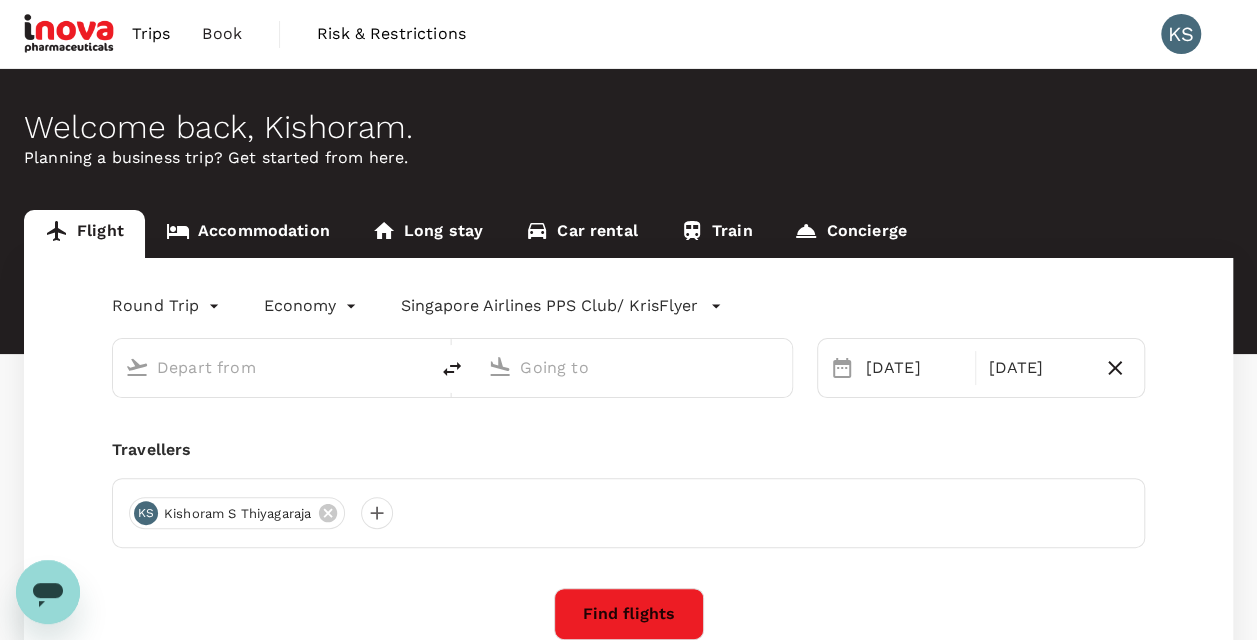 type on "Singapore Changi (SIN)" 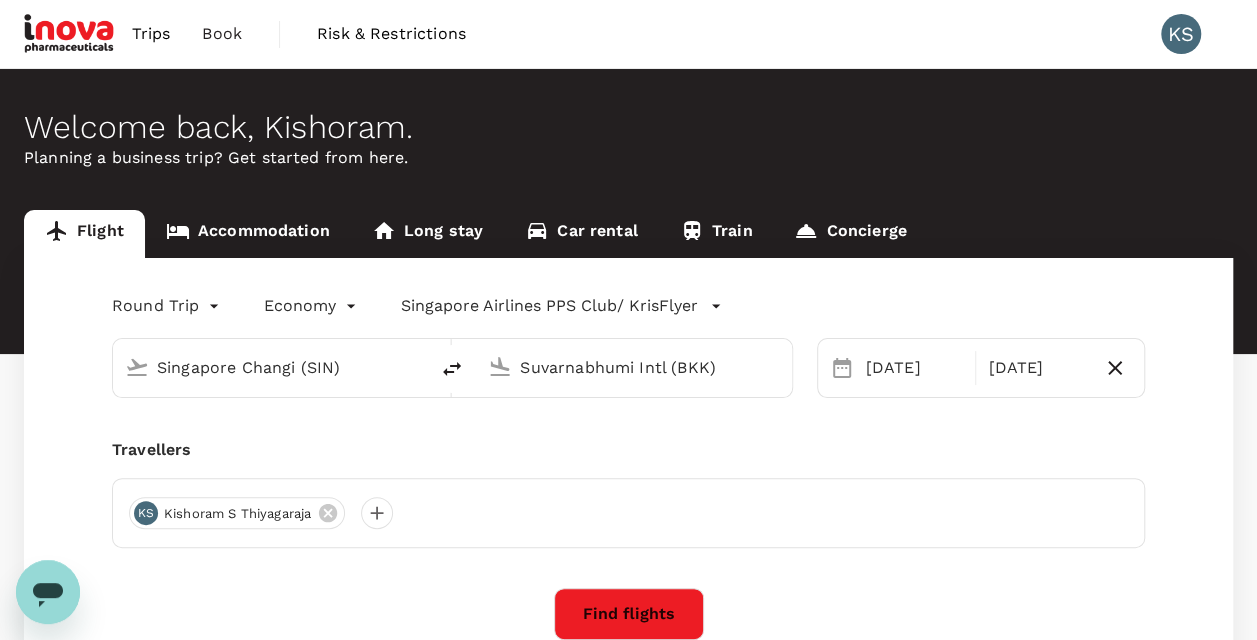 type 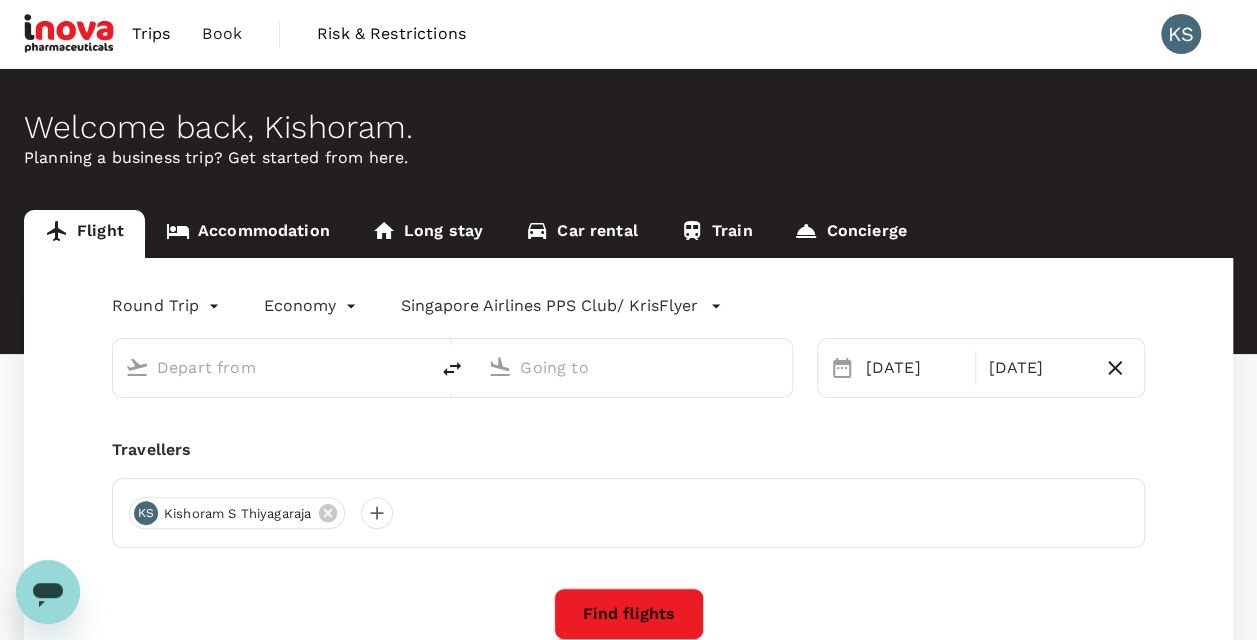 type on "Singapore Changi (SIN)" 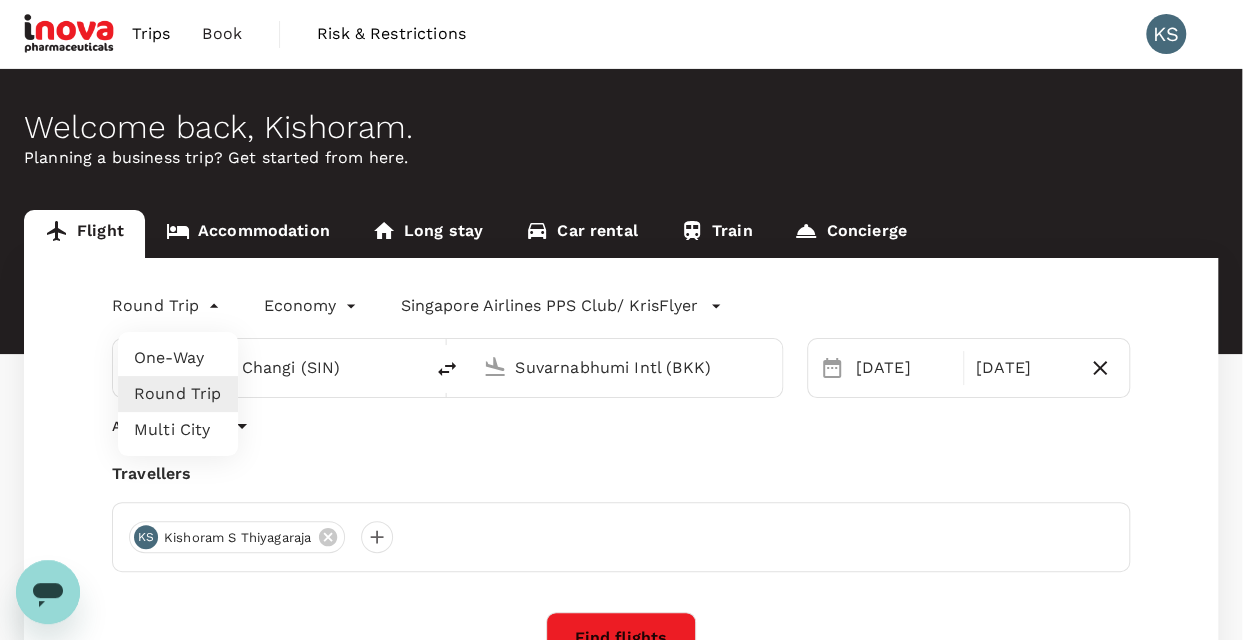 click on "Trips Book Risk & Restrictions KS Welcome back , [GEOGRAPHIC_DATA] . Planning a business trip? Get started from here. Flight Accommodation Long stay Car rental Train Concierge Round Trip roundtrip Economy economy Singapore Airlines PPS Club/ KrisFlyer Singapore Changi (SIN) Suvarnabhumi Intl (BKK) [DATE] Oct Advanced search Travellers   [GEOGRAPHIC_DATA] Kishoram S Thiyagaraja Find flights Your recent search Flight to [GEOGRAPHIC_DATA] SIN - BKK [DATE] - [DATE] · 1 Traveller Version 3.47.1 Privacy Policy Terms of Use Help Centre Frequent flyer programme Singapore Airlines PPS Club/ KrisFlyer Add new One-Way Round Trip Multi City" at bounding box center [628, 484] 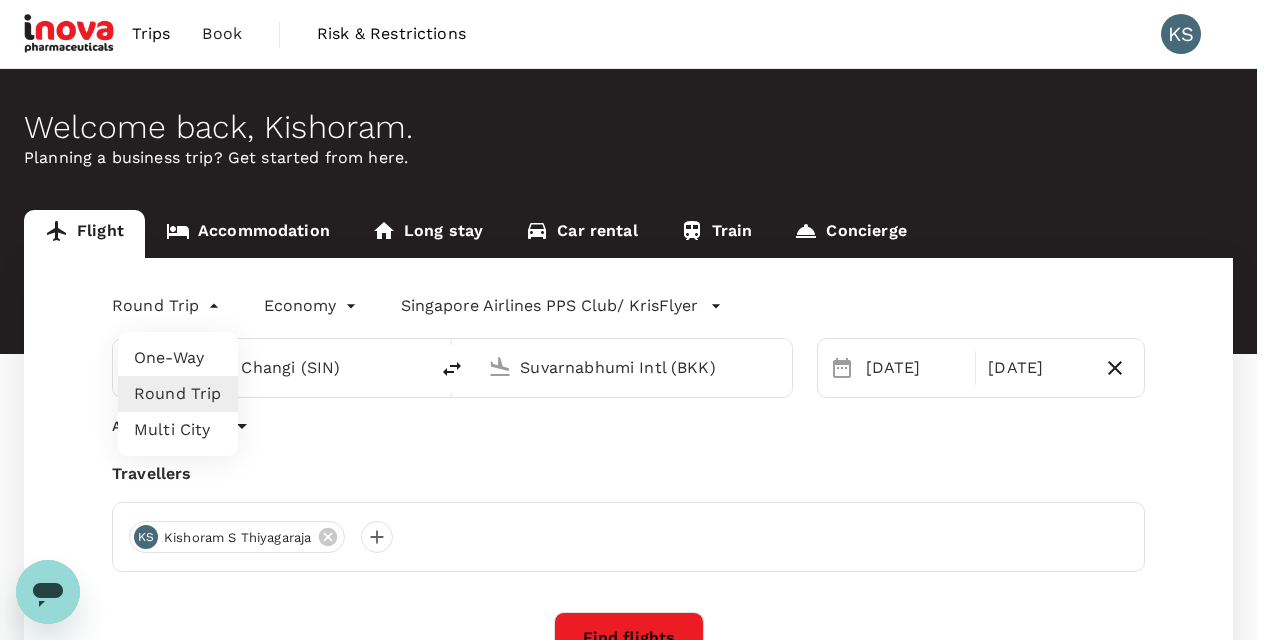 click at bounding box center (636, 320) 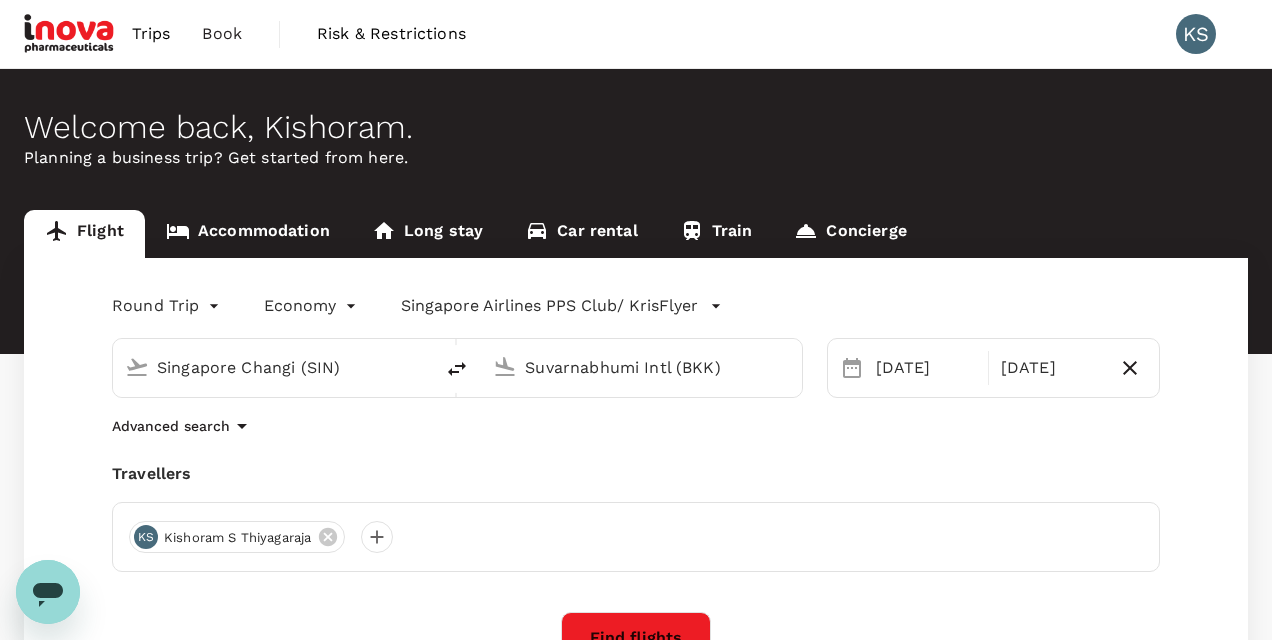 click on "Trips Book Risk & Restrictions KS Welcome back , [GEOGRAPHIC_DATA] . Planning a business trip? Get started from here. Flight Accommodation Long stay Car rental Train Concierge Round Trip roundtrip Economy economy Singapore Airlines PPS Club/ KrisFlyer Singapore Changi (SIN) Suvarnabhumi Intl (BKK) [DATE] Oct Advanced search Travellers   [GEOGRAPHIC_DATA] Kishoram S Thiyagaraja Find flights Your recent search Flight to [GEOGRAPHIC_DATA] SIN - BKK [DATE] - [DATE] · 1 Traveller Version 3.47.1 Privacy Policy Terms of Use Help Centre Frequent flyer programme Singapore Airlines PPS Club/ KrisFlyer Add new" at bounding box center (636, 484) 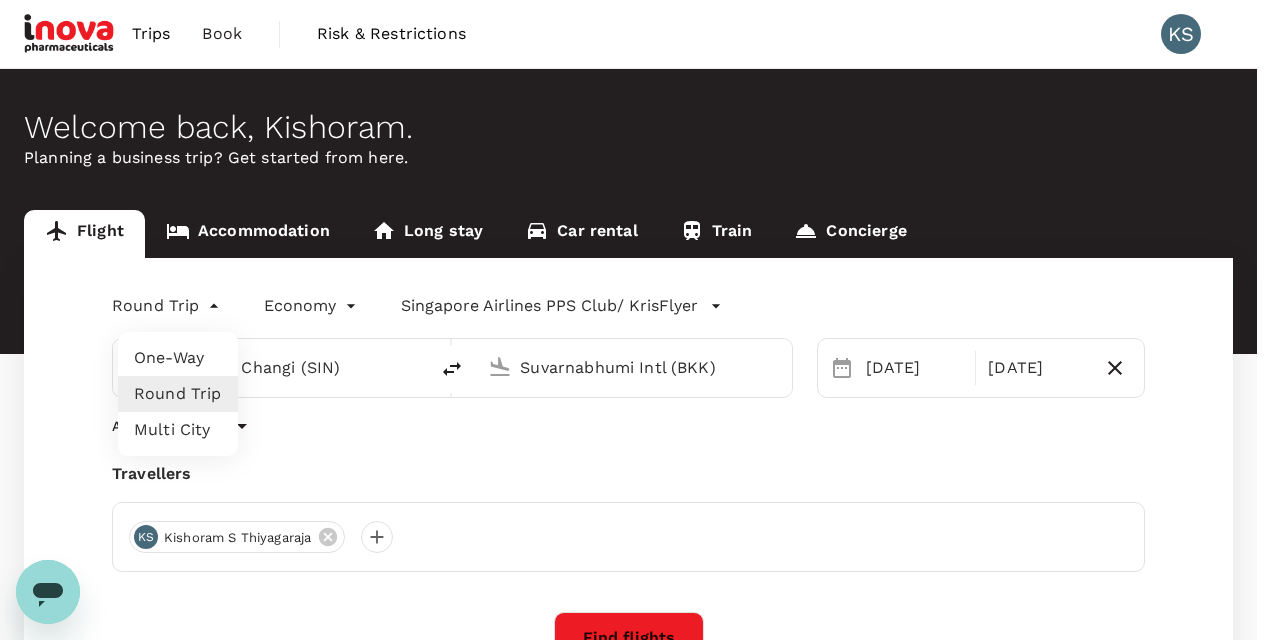 click on "One-Way" at bounding box center (178, 358) 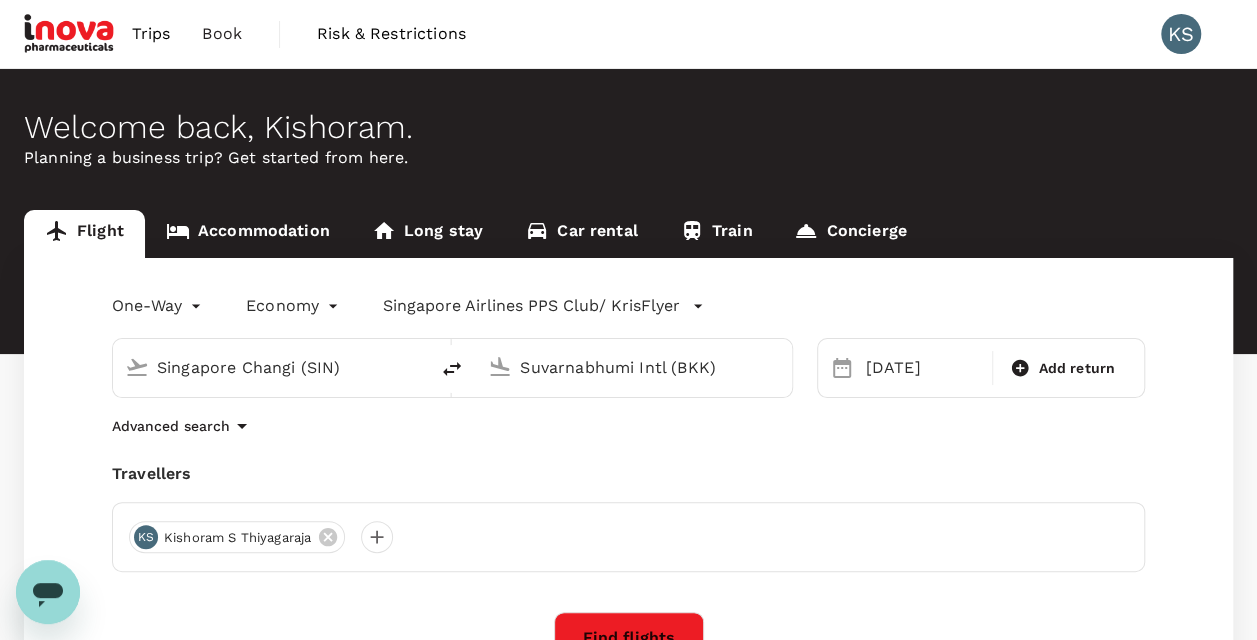 click on "One-Way oneway" at bounding box center [139, 302] 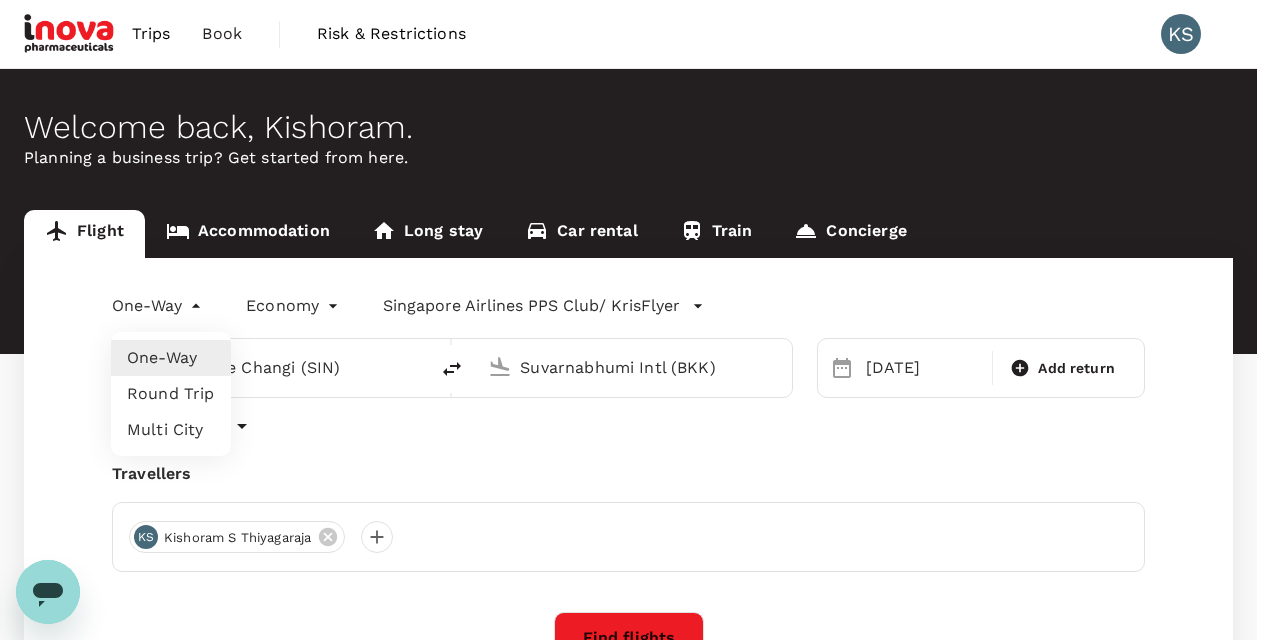 click on "Round Trip" at bounding box center (171, 394) 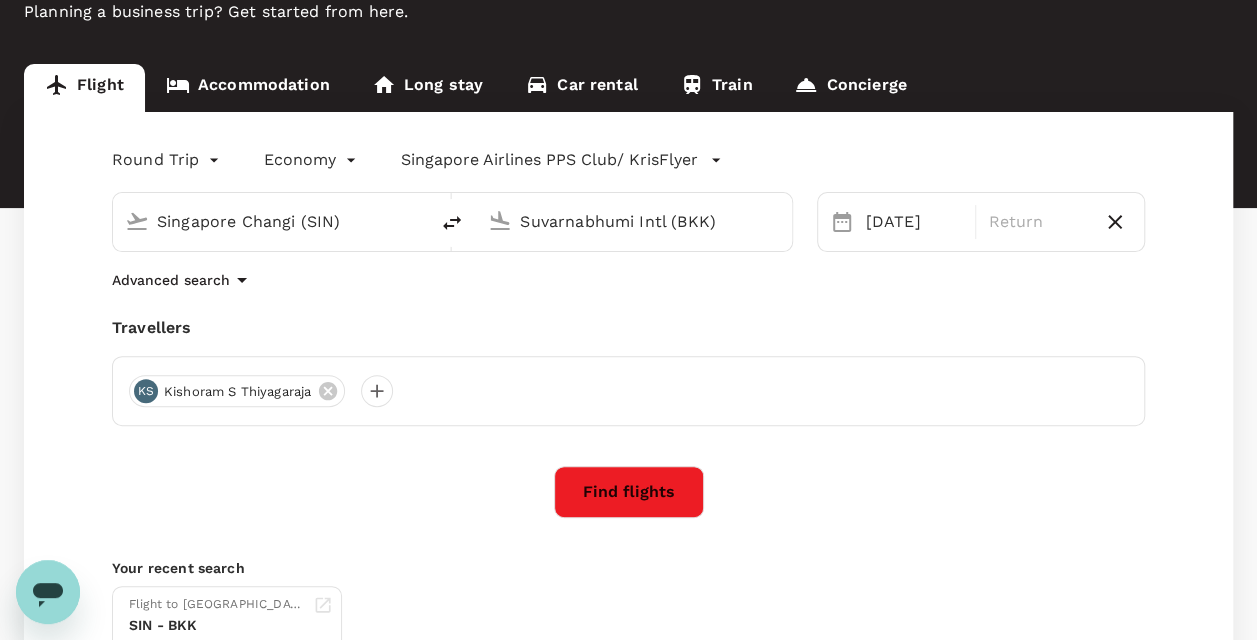 scroll, scrollTop: 26, scrollLeft: 0, axis: vertical 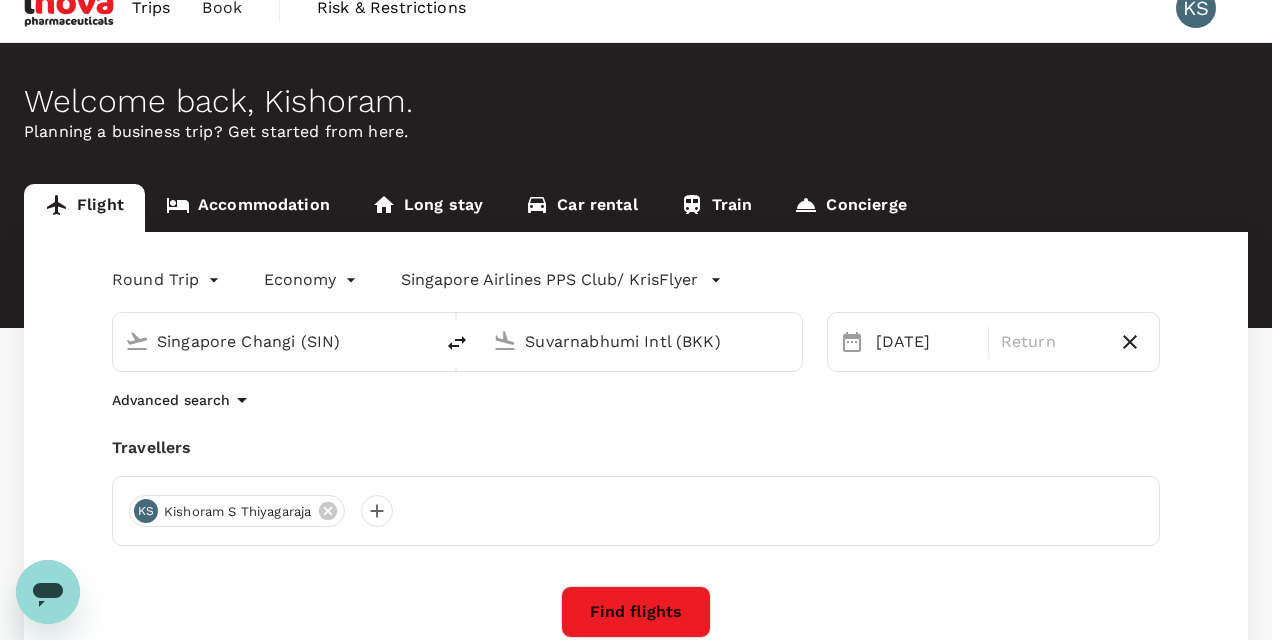 click on "Trips Book Risk & Restrictions KS Welcome back , [GEOGRAPHIC_DATA] . Planning a business trip? Get started from here. Flight Accommodation Long stay Car rental Train Concierge Round Trip roundtrip Economy economy Singapore Airlines PPS Club/ KrisFlyer [GEOGRAPHIC_DATA] Changi (SIN) Suvarnabhumi Intl (BKK) [DATE] Return Advanced search Travellers   [GEOGRAPHIC_DATA] Kishoram S [GEOGRAPHIC_DATA] Find flights Your recent search Flight to [GEOGRAPHIC_DATA] SIN - BKK [DATE] - [DATE] · 1 Traveller Version 3.47.1 Privacy Policy Terms of Use Help Centre Frequent flyer programme Singapore Airlines PPS Club/ KrisFlyer Add new" at bounding box center [636, 458] 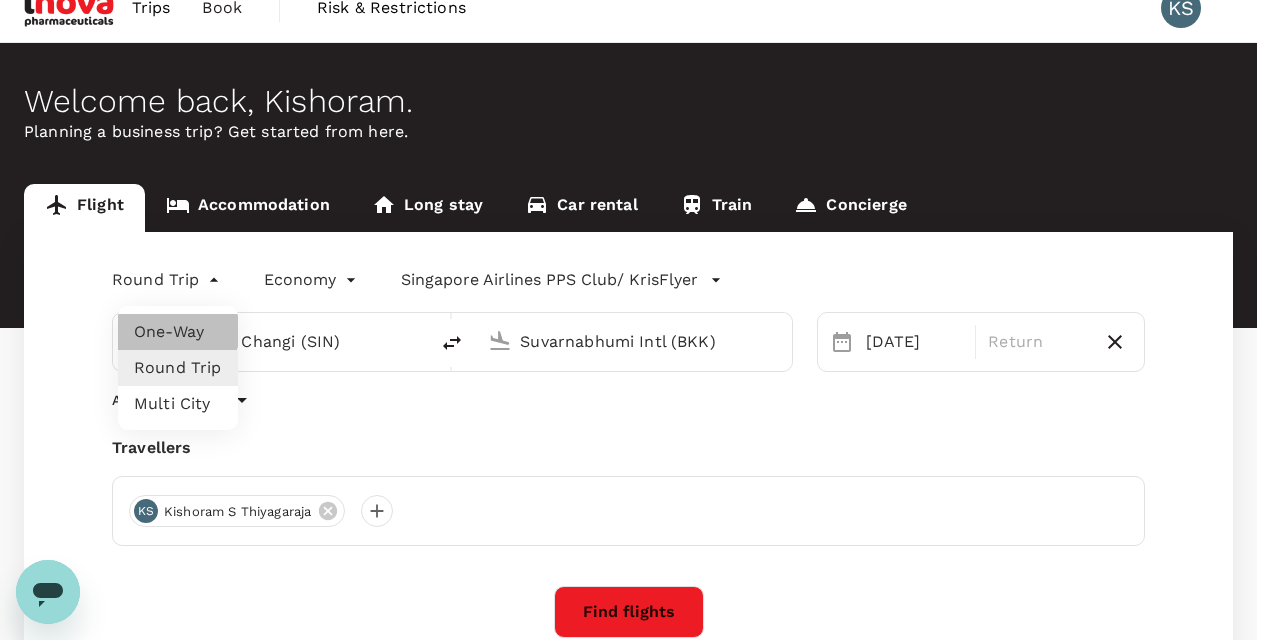 click on "One-Way" at bounding box center (178, 332) 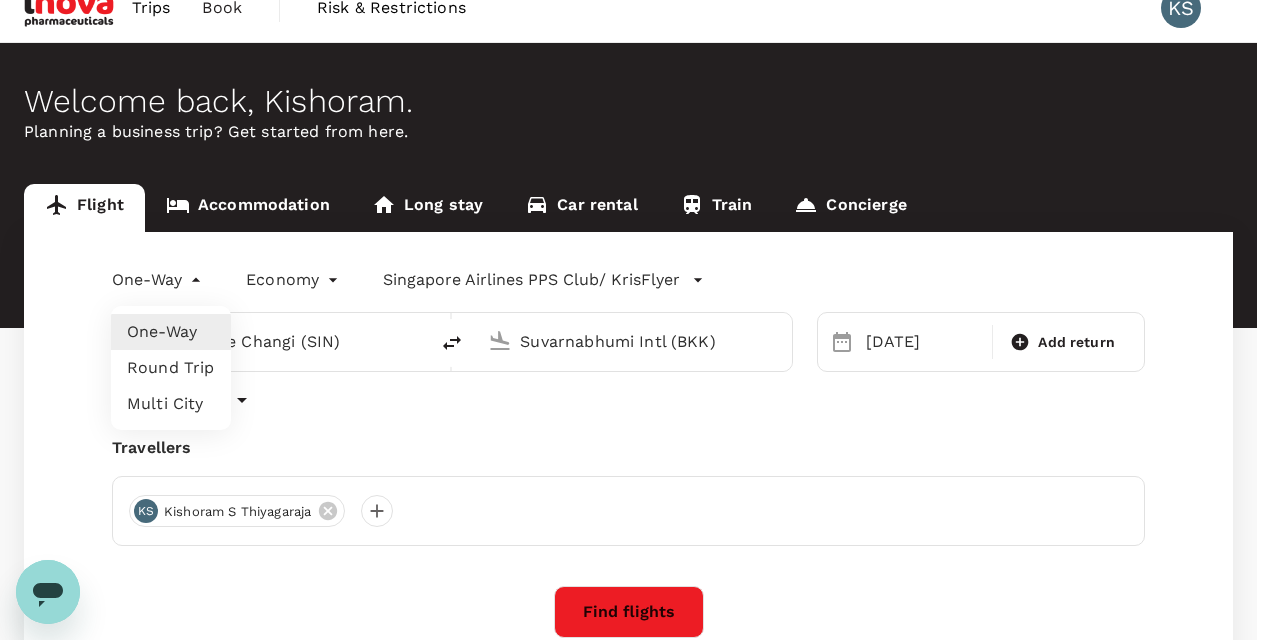 click on "Trips Book Risk & Restrictions KS Welcome back , [GEOGRAPHIC_DATA] . Planning a business trip? Get started from here. Flight Accommodation Long stay Car rental Train Concierge One-Way oneway Economy economy Singapore Airlines PPS Club/ KrisFlyer [GEOGRAPHIC_DATA] Changi (SIN) Suvarnabhumi Intl (BKK) [DATE] Add return Advanced search Travellers   [GEOGRAPHIC_DATA] Kishoram S Thiyagaraja Find flights Your recent search Flight to [GEOGRAPHIC_DATA] SIN - BKK [DATE] - [DATE] · 1 Traveller Version 3.47.1 Privacy Policy Terms of Use Help Centre Frequent flyer programme Singapore Airlines PPS Club/ KrisFlyer Add new One-Way Round Trip Multi City" at bounding box center [636, 458] 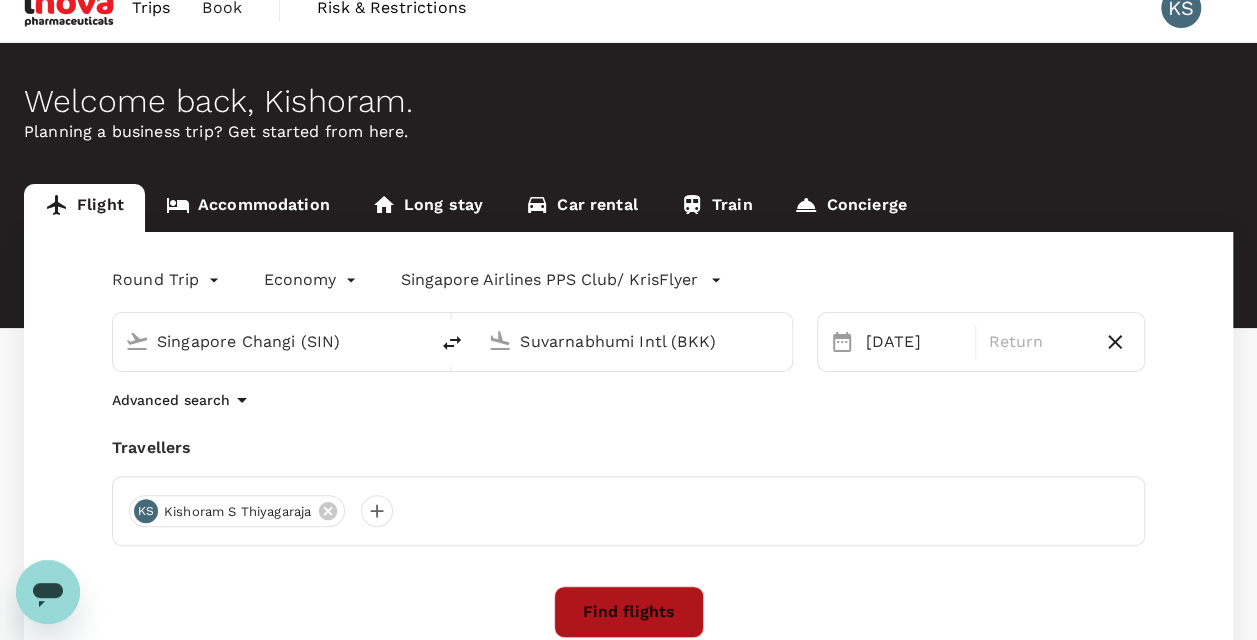 click on "Find flights" at bounding box center [629, 612] 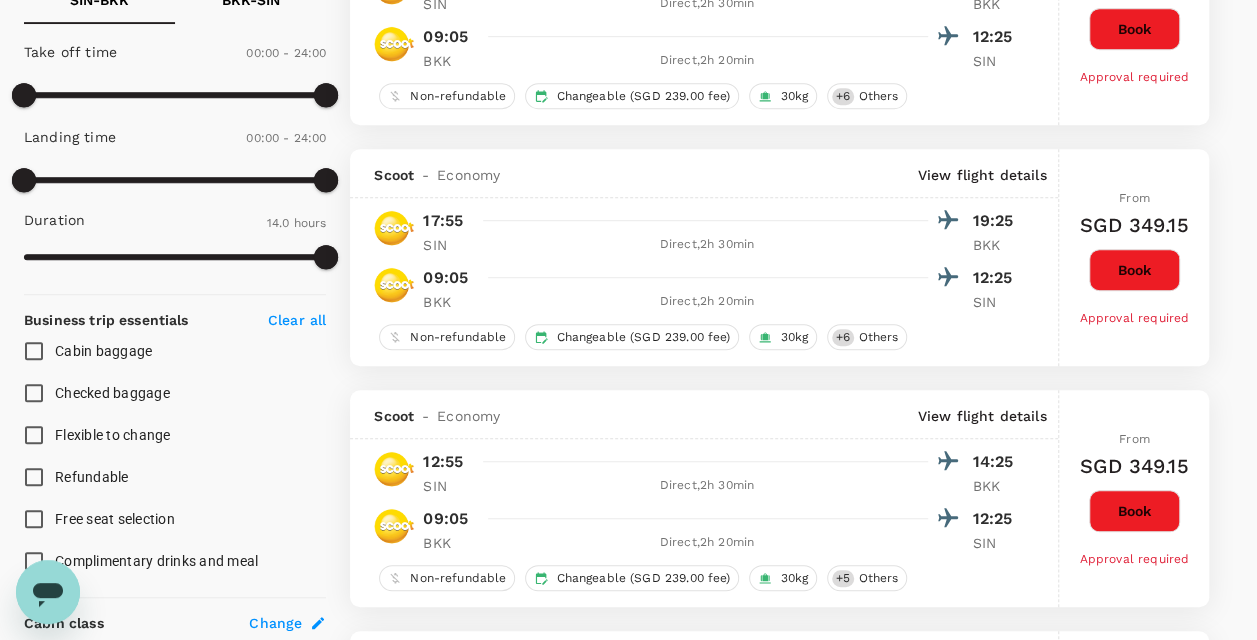 scroll, scrollTop: 0, scrollLeft: 0, axis: both 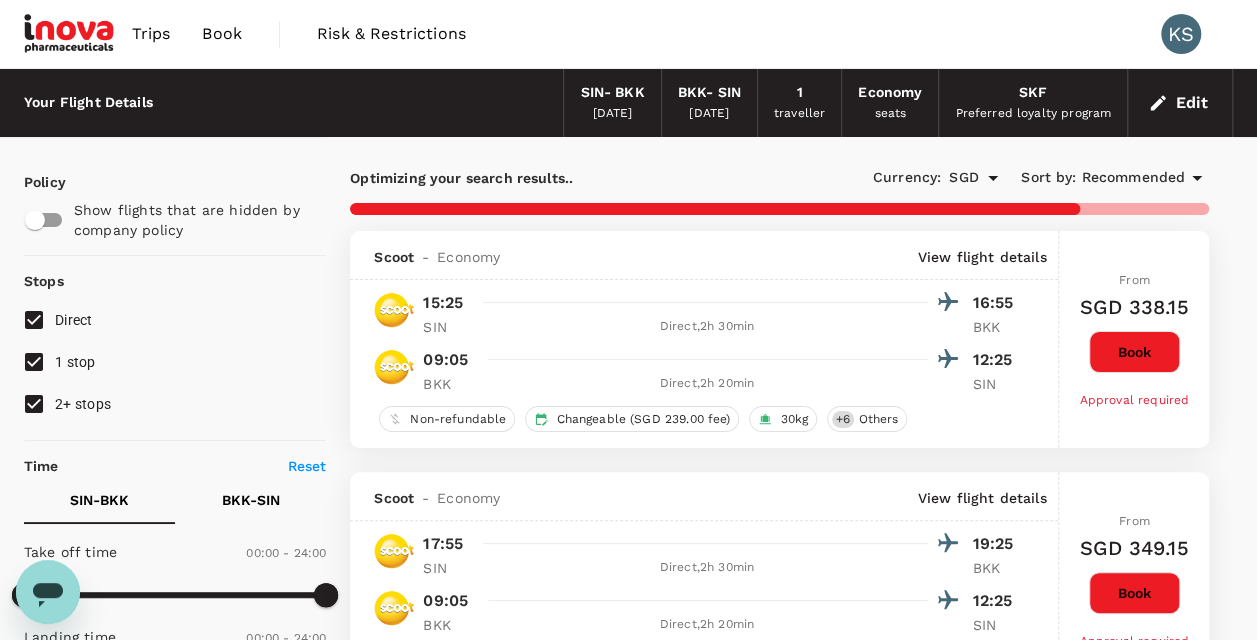 click on "Trips" at bounding box center [151, 34] 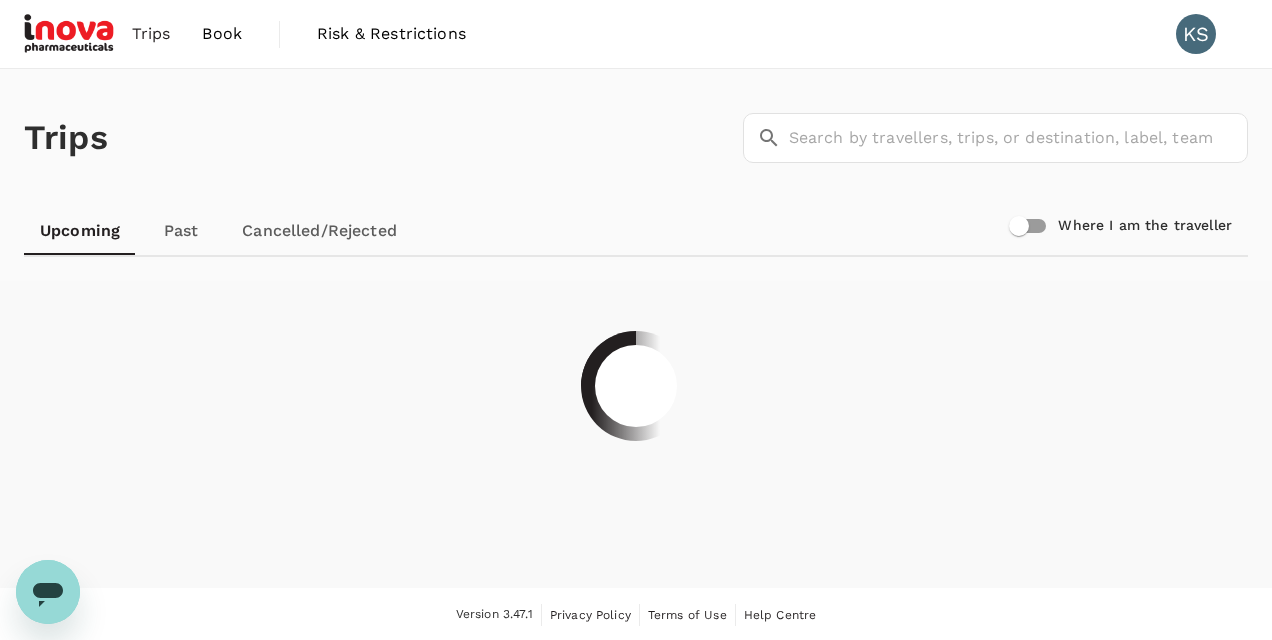 click on "Trips" at bounding box center (151, 34) 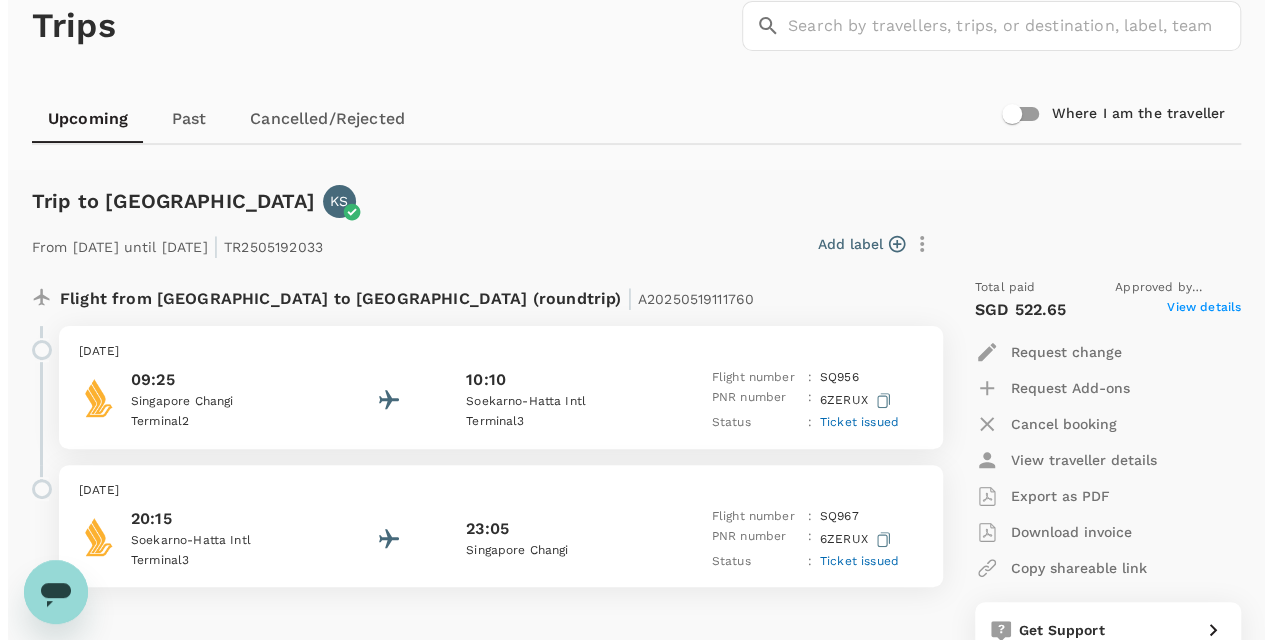 scroll, scrollTop: 200, scrollLeft: 0, axis: vertical 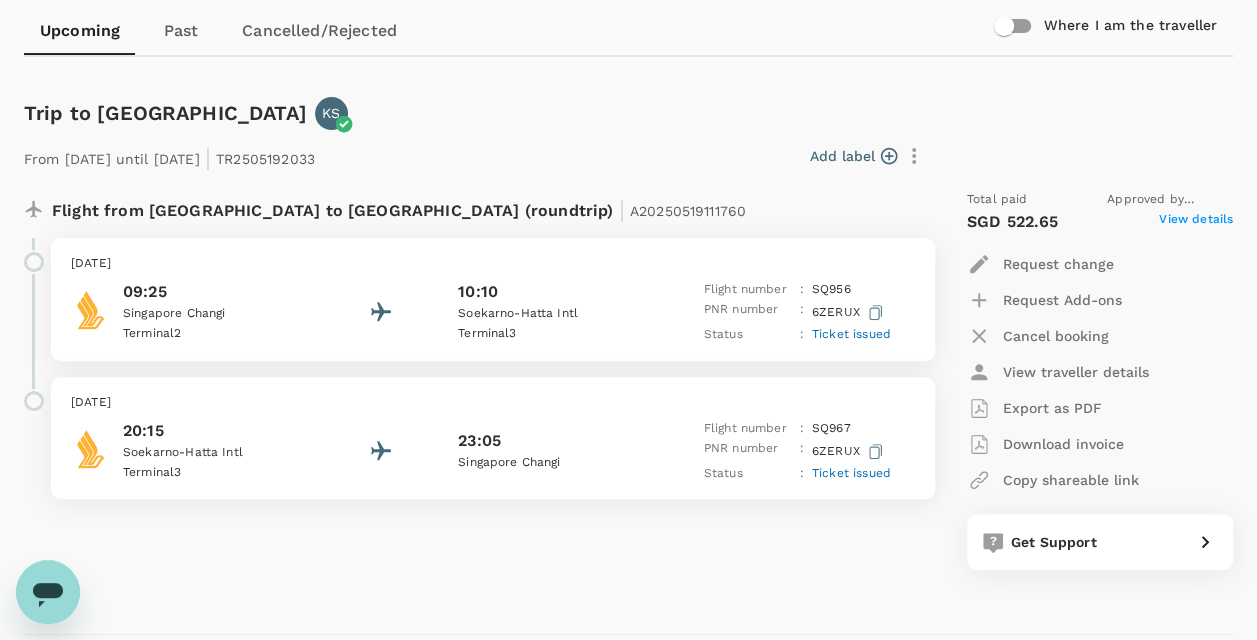 click on "View details" at bounding box center [1196, 222] 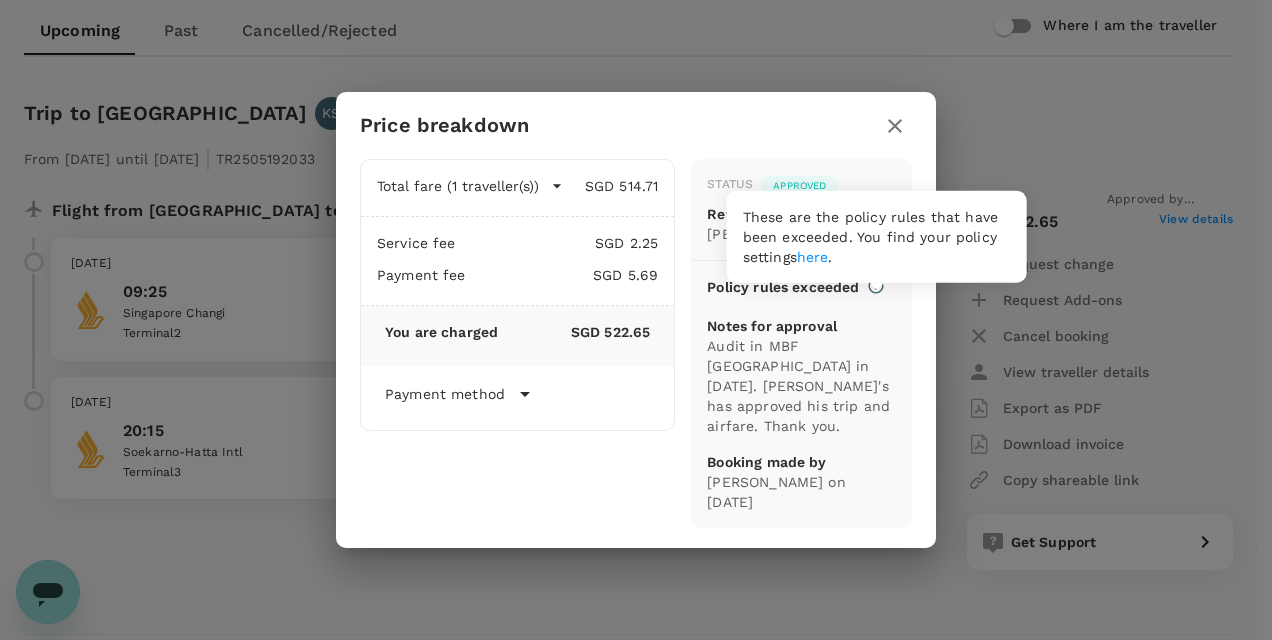 click 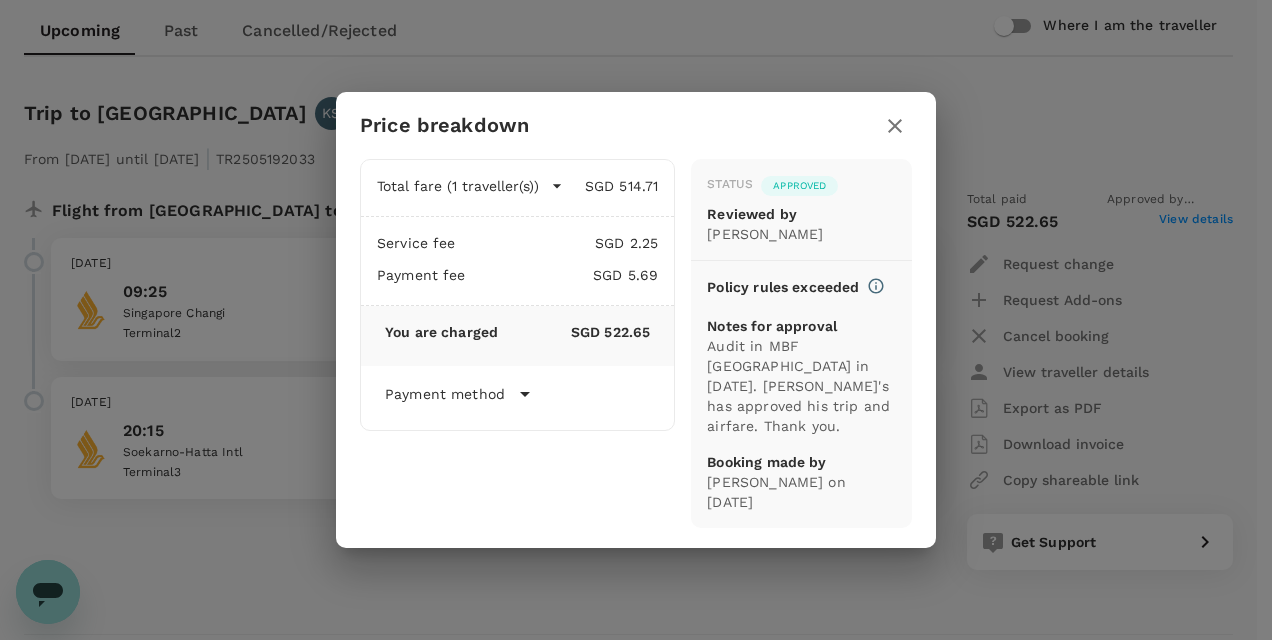 click on "Policy rules exceeded" at bounding box center (783, 287) 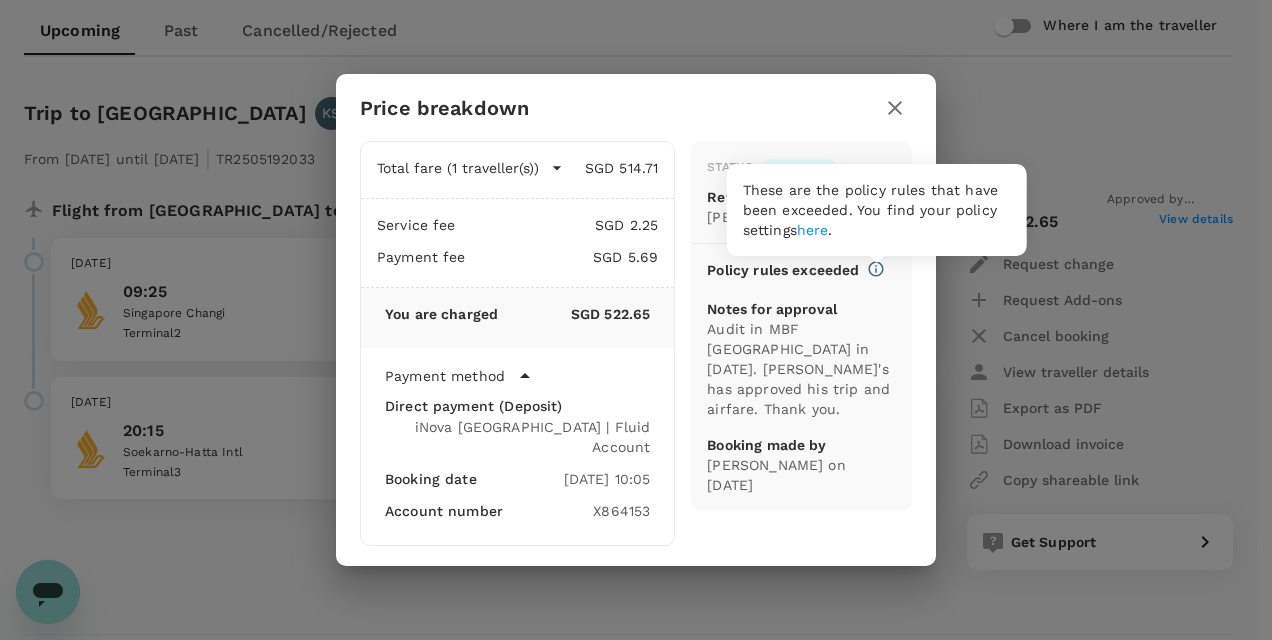click on "here" at bounding box center [813, 230] 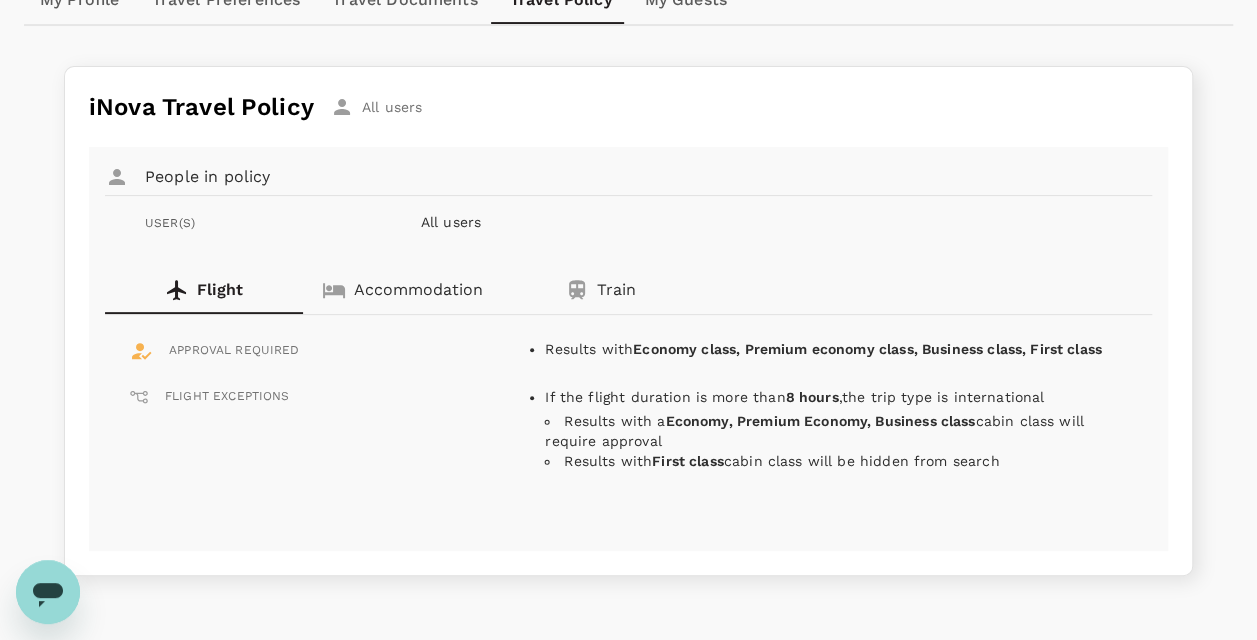 scroll, scrollTop: 300, scrollLeft: 0, axis: vertical 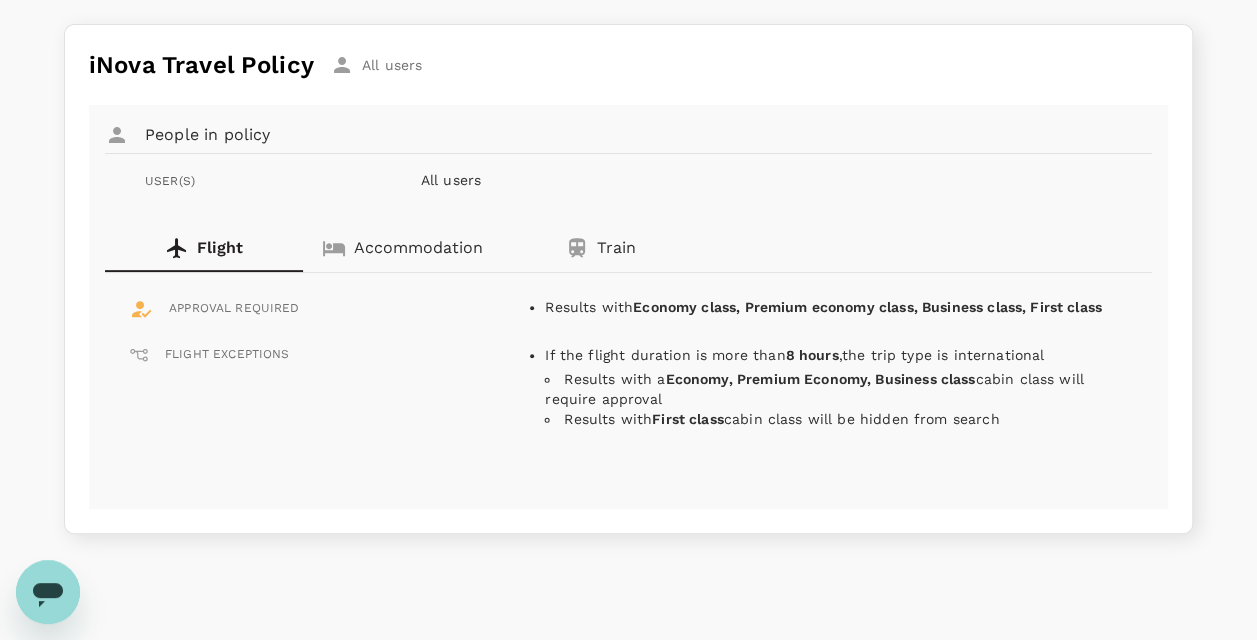 click on "Accommodation" at bounding box center [418, 248] 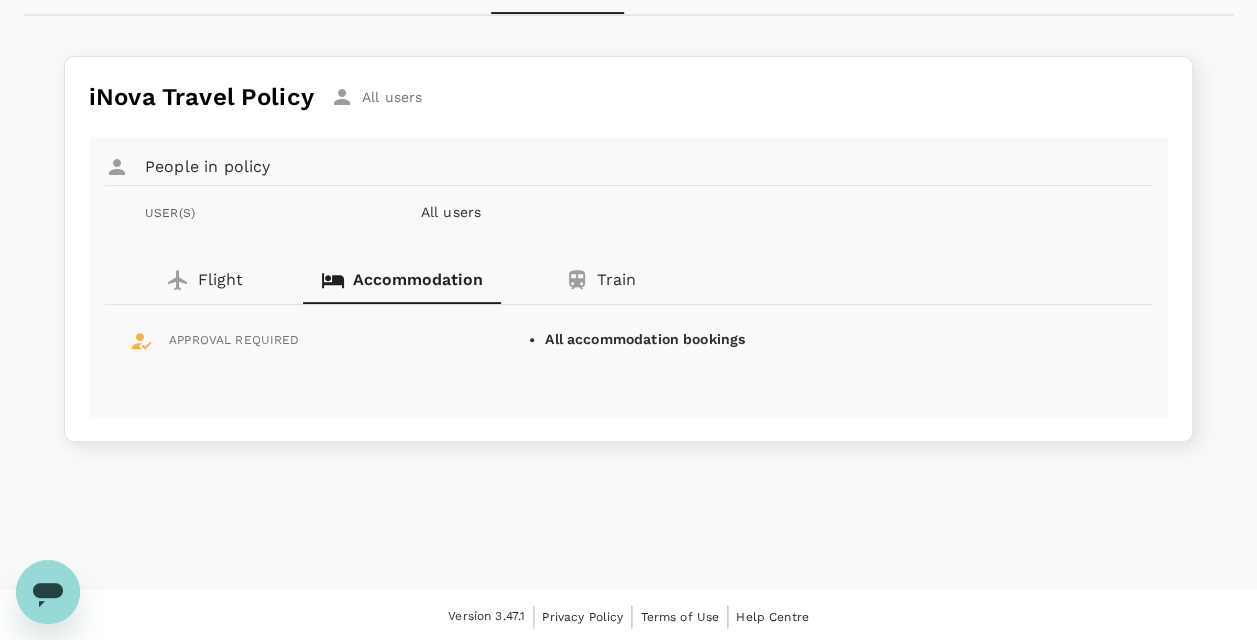 click on "APPROVAL REQUIRED" at bounding box center [234, 341] 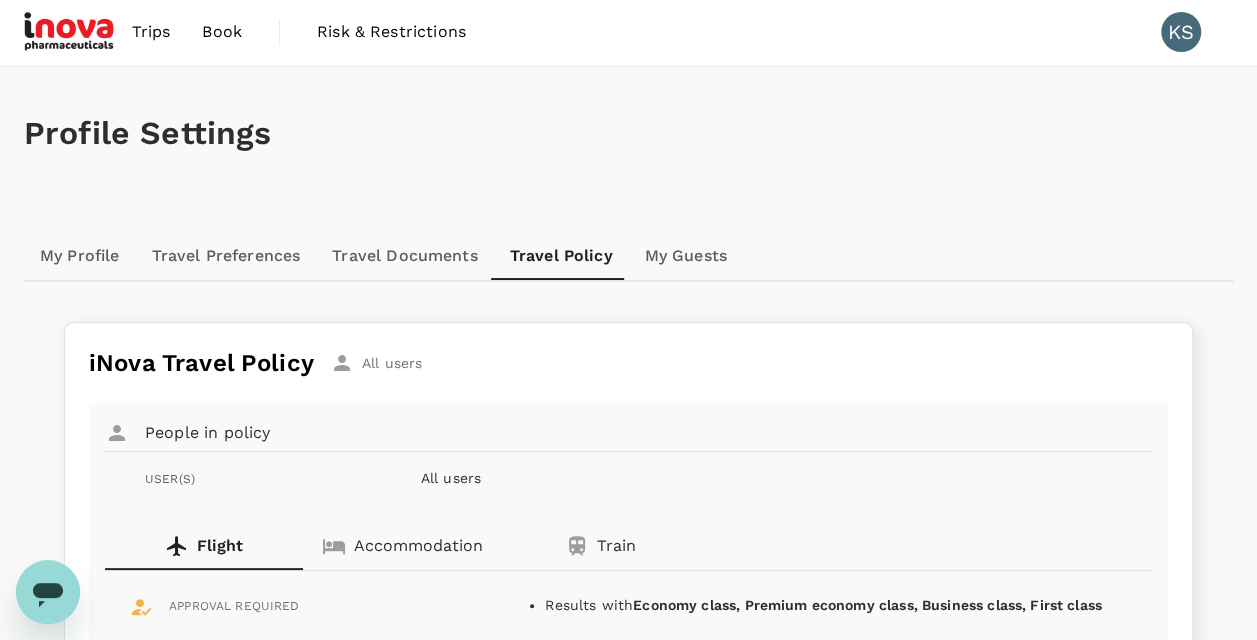 scroll, scrollTop: 0, scrollLeft: 0, axis: both 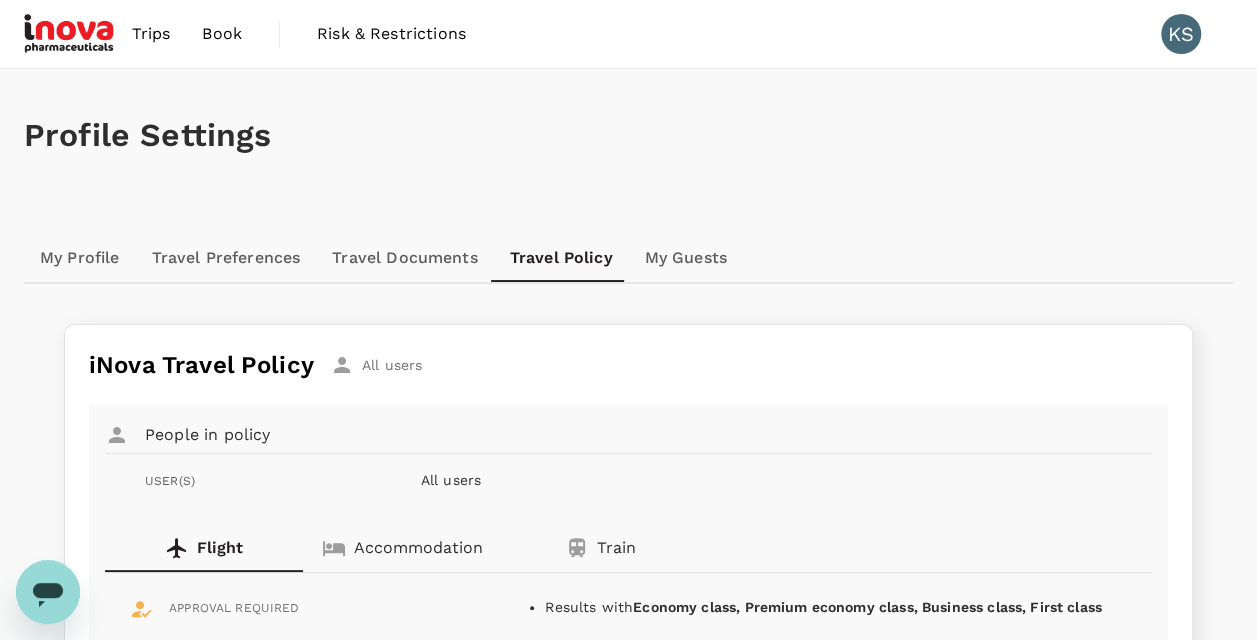 click on "My Profile" at bounding box center (80, 258) 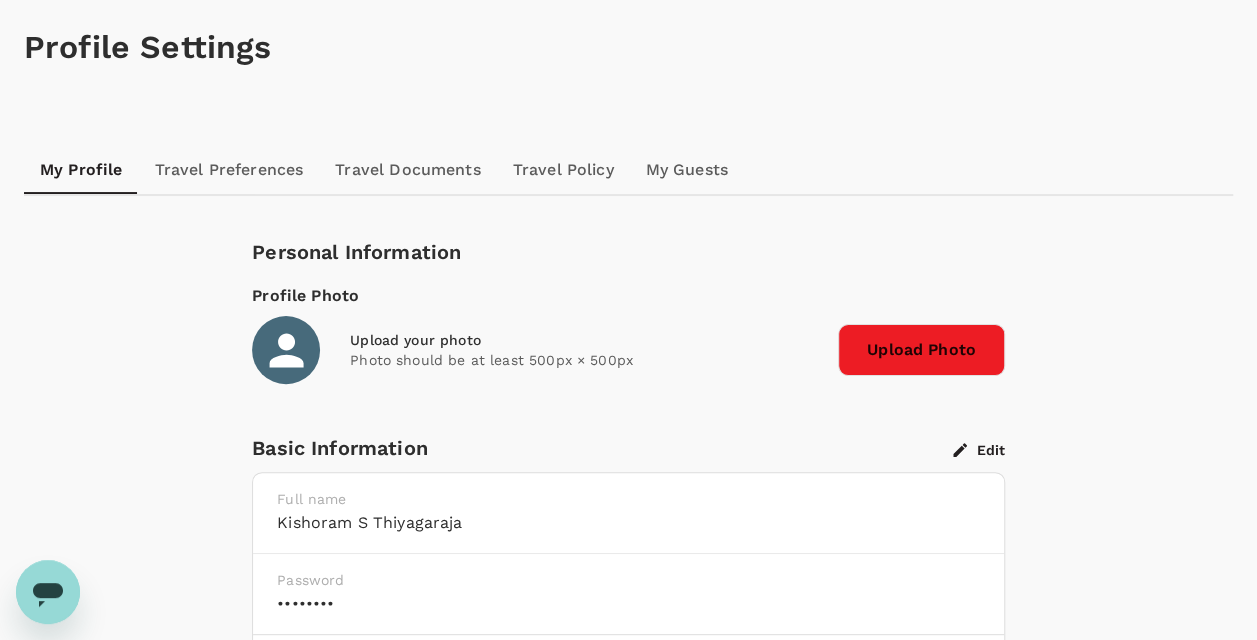scroll, scrollTop: 0, scrollLeft: 0, axis: both 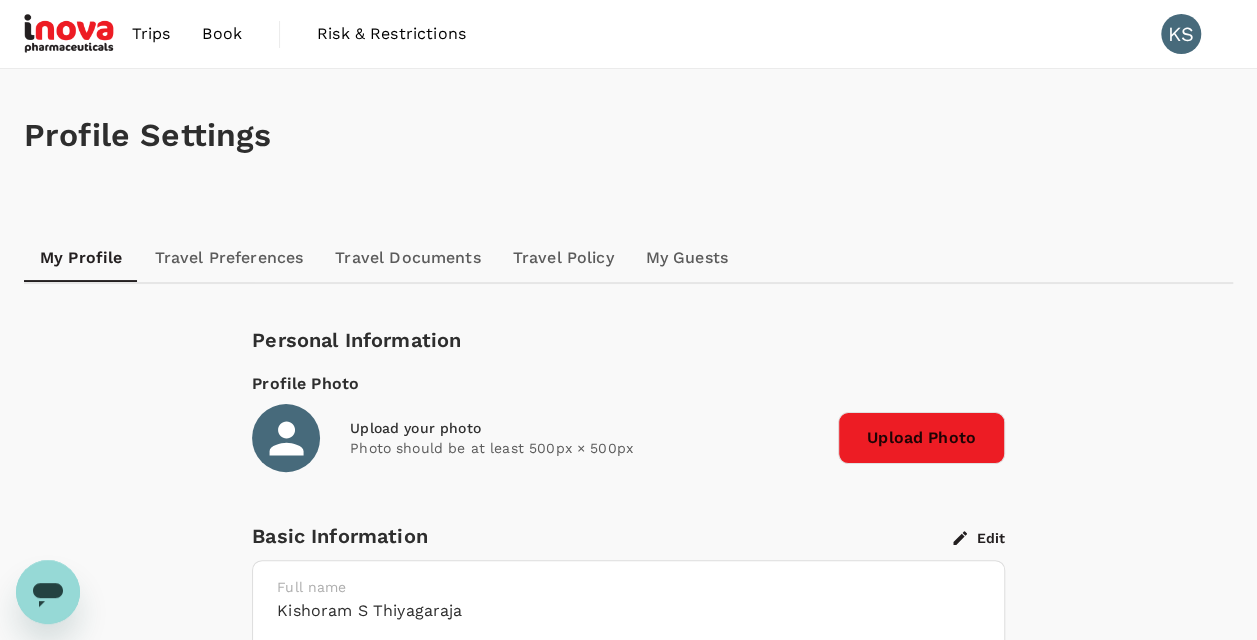 click on "Trips" at bounding box center (151, 34) 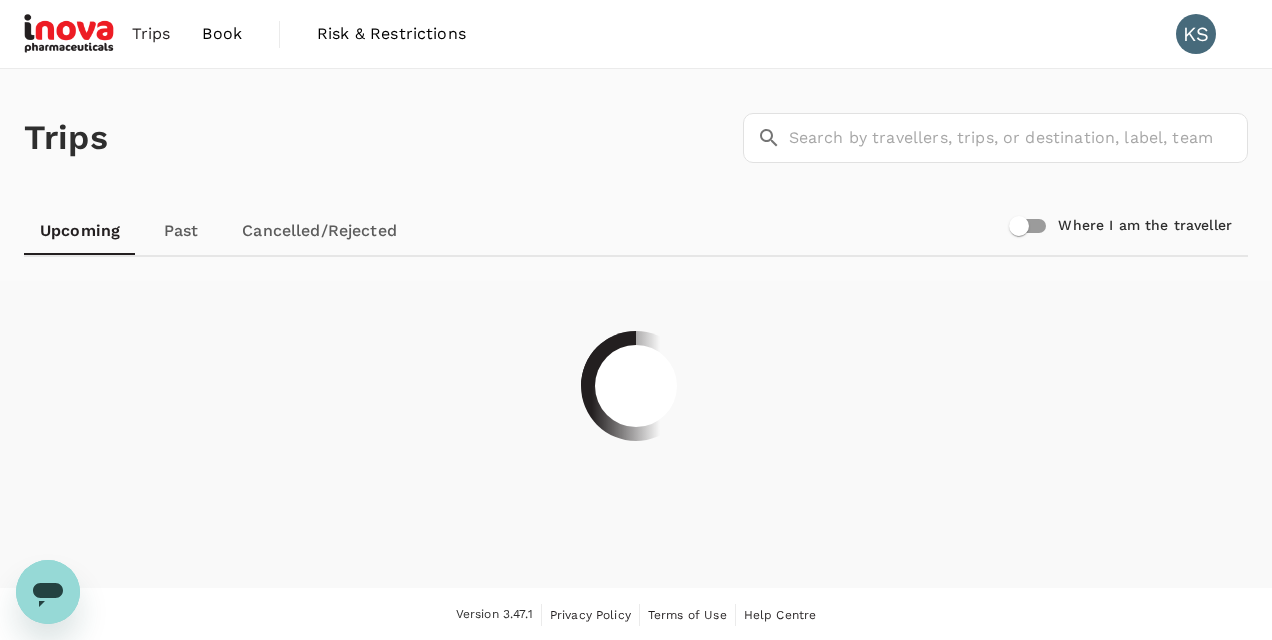 click on "Trips" at bounding box center [151, 34] 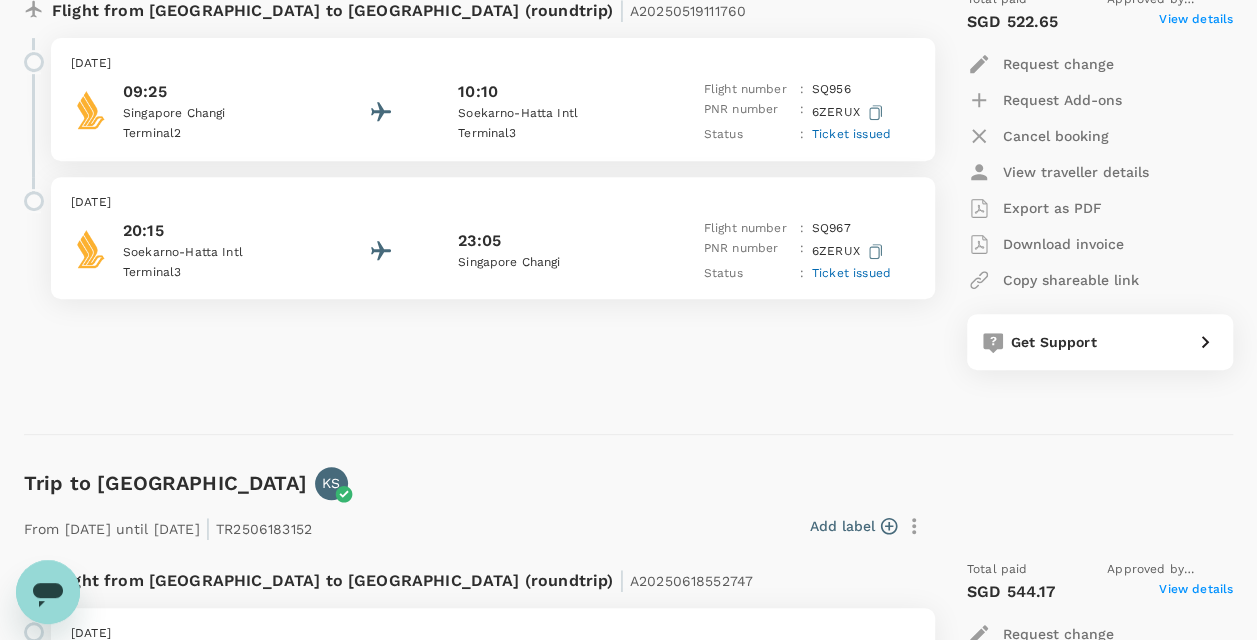 scroll, scrollTop: 700, scrollLeft: 0, axis: vertical 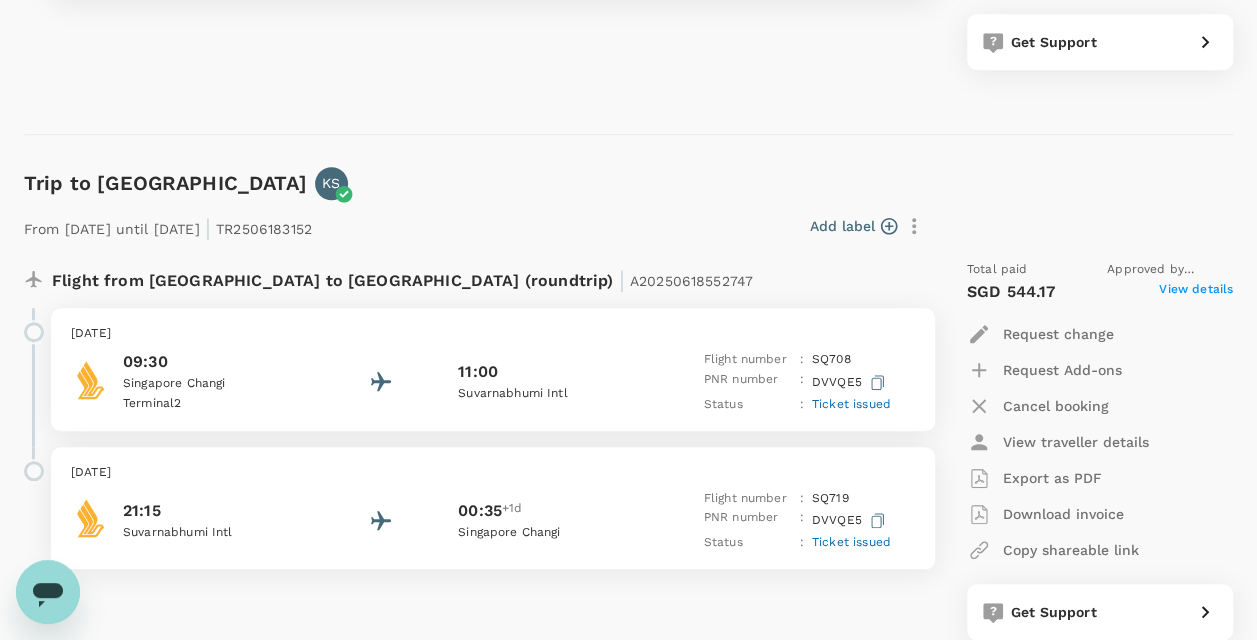 click on "View details" at bounding box center (1196, 292) 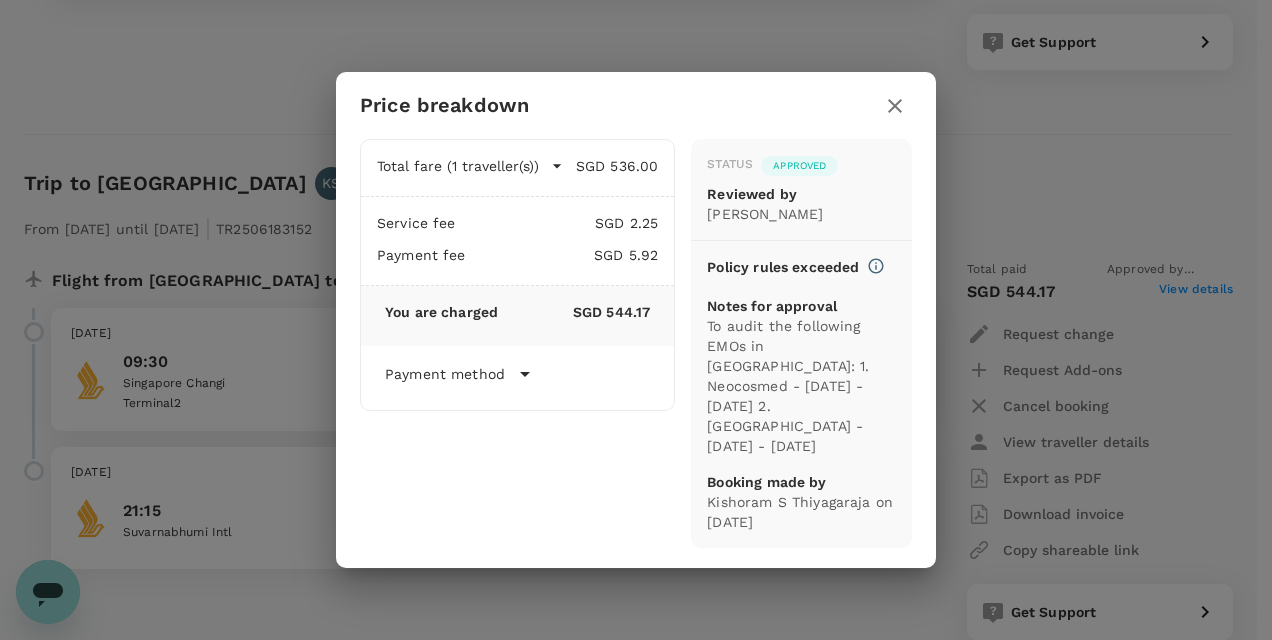click at bounding box center (895, 106) 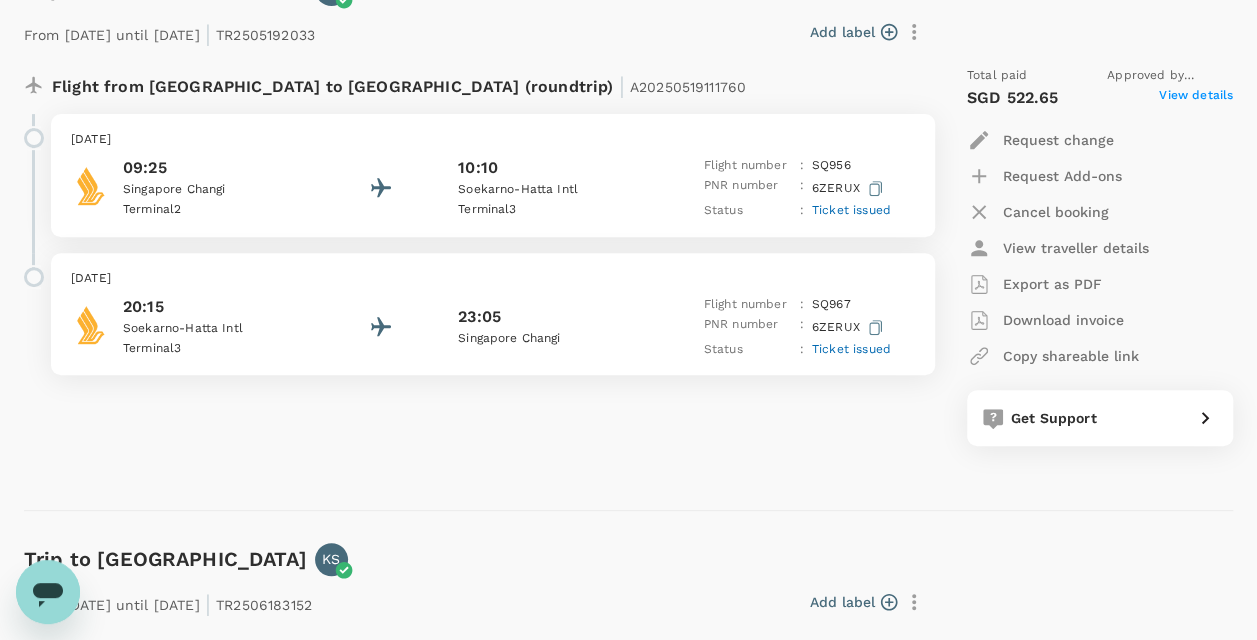 scroll, scrollTop: 100, scrollLeft: 0, axis: vertical 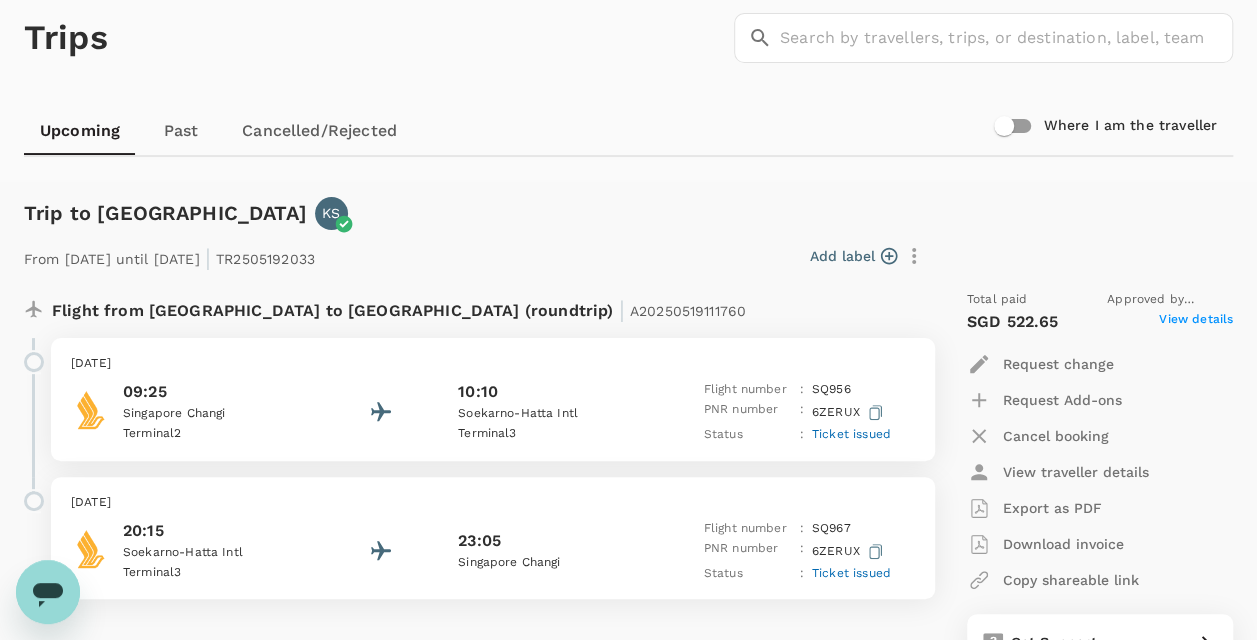 click on "View details" at bounding box center (1196, 322) 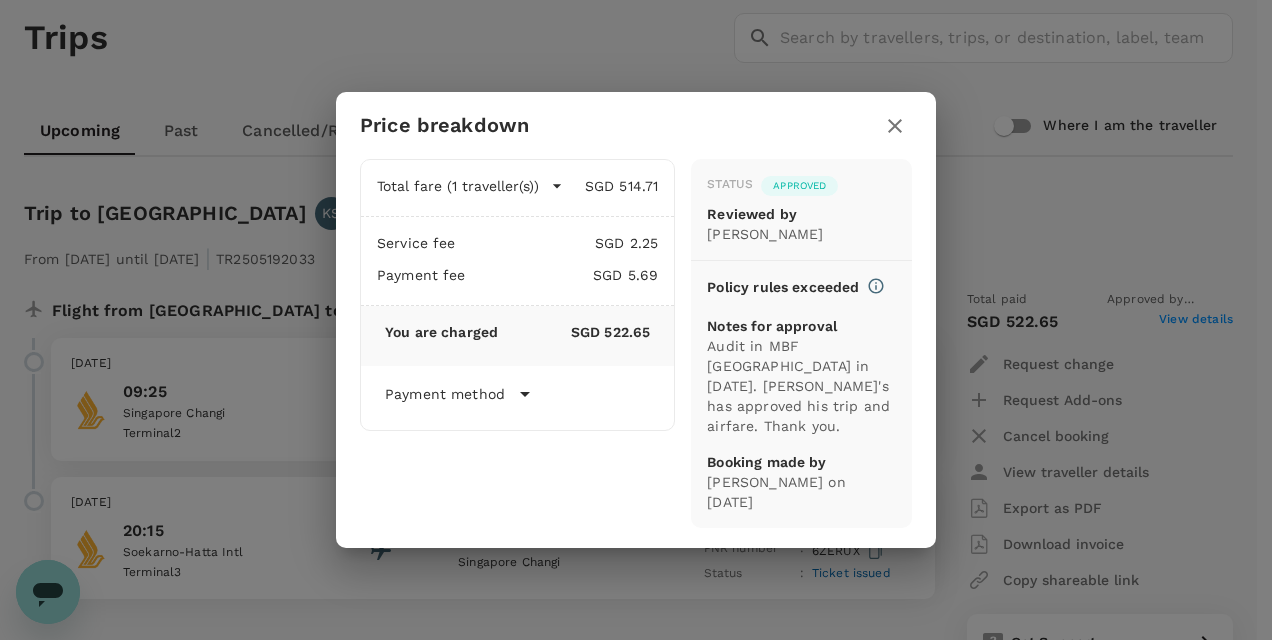 click 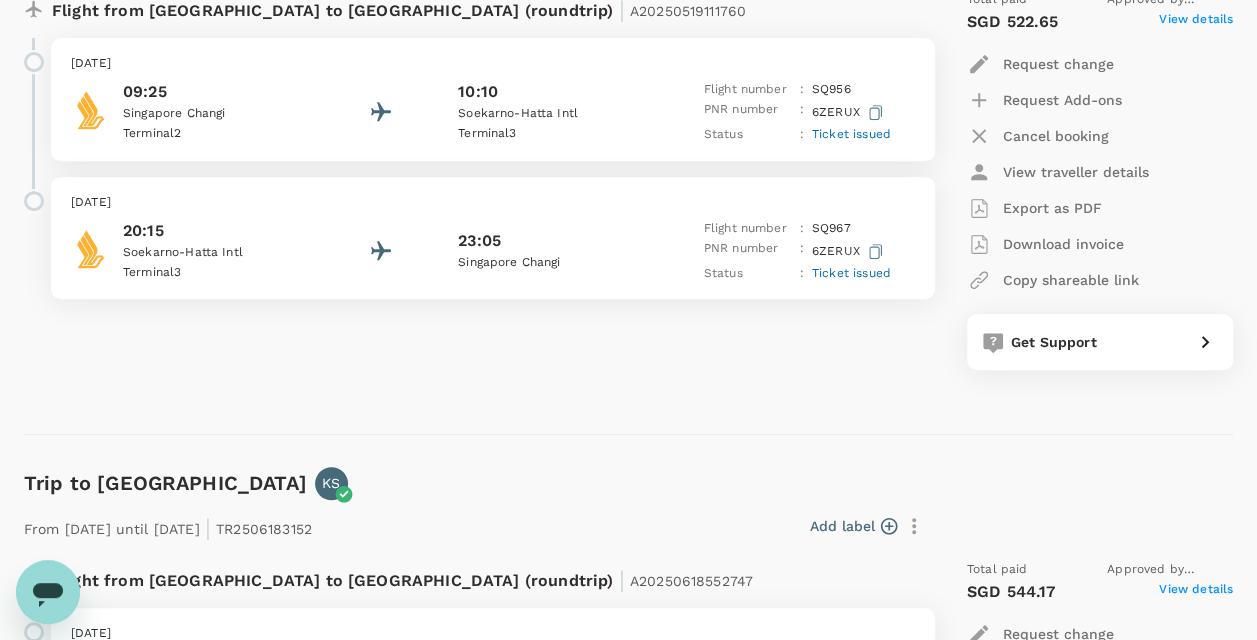 scroll, scrollTop: 300, scrollLeft: 0, axis: vertical 